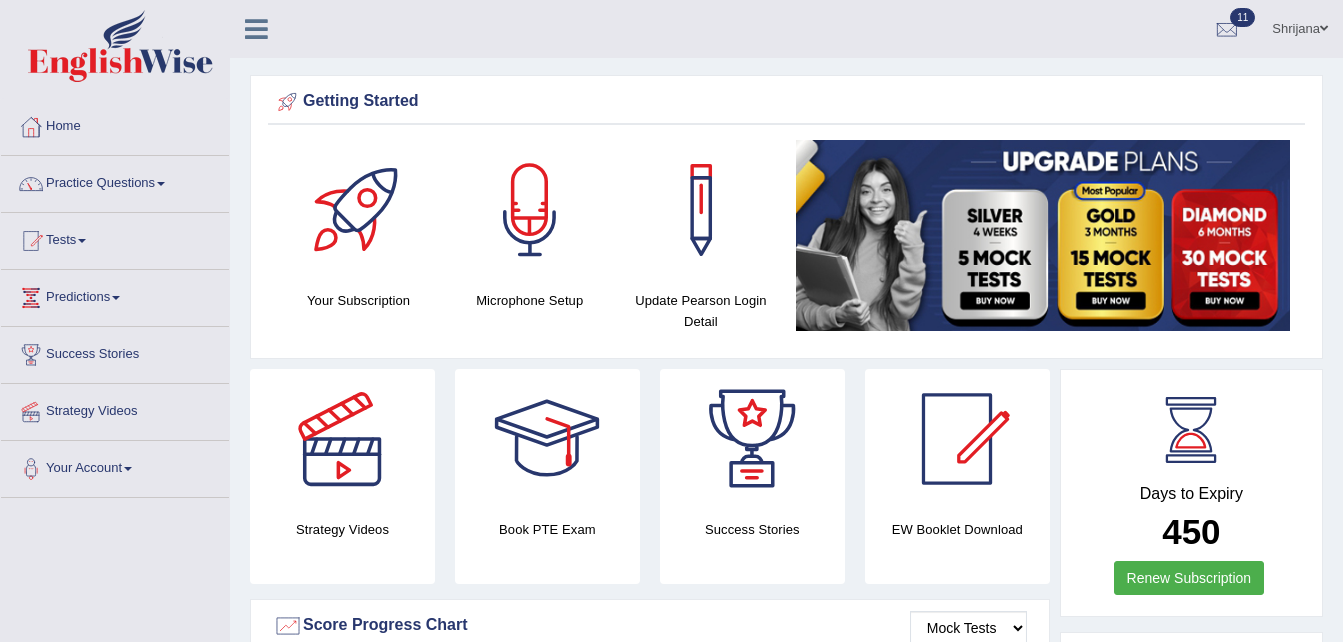 scroll, scrollTop: 0, scrollLeft: 0, axis: both 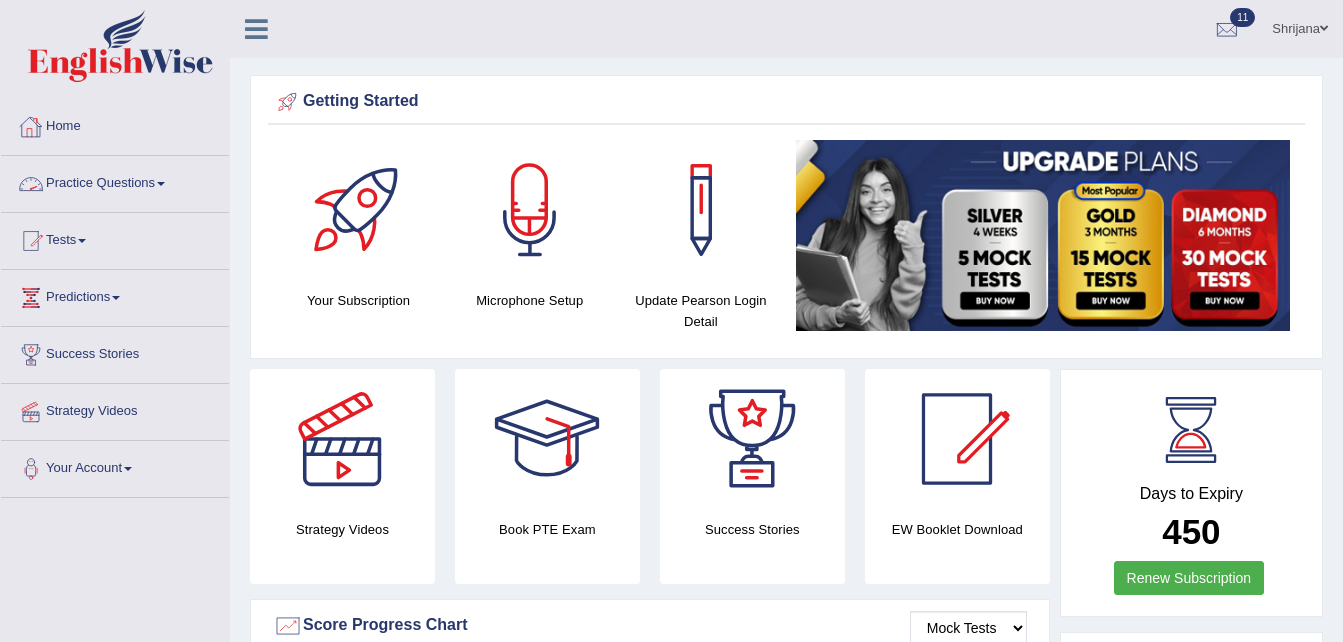 click on "Practice Questions" at bounding box center (115, 181) 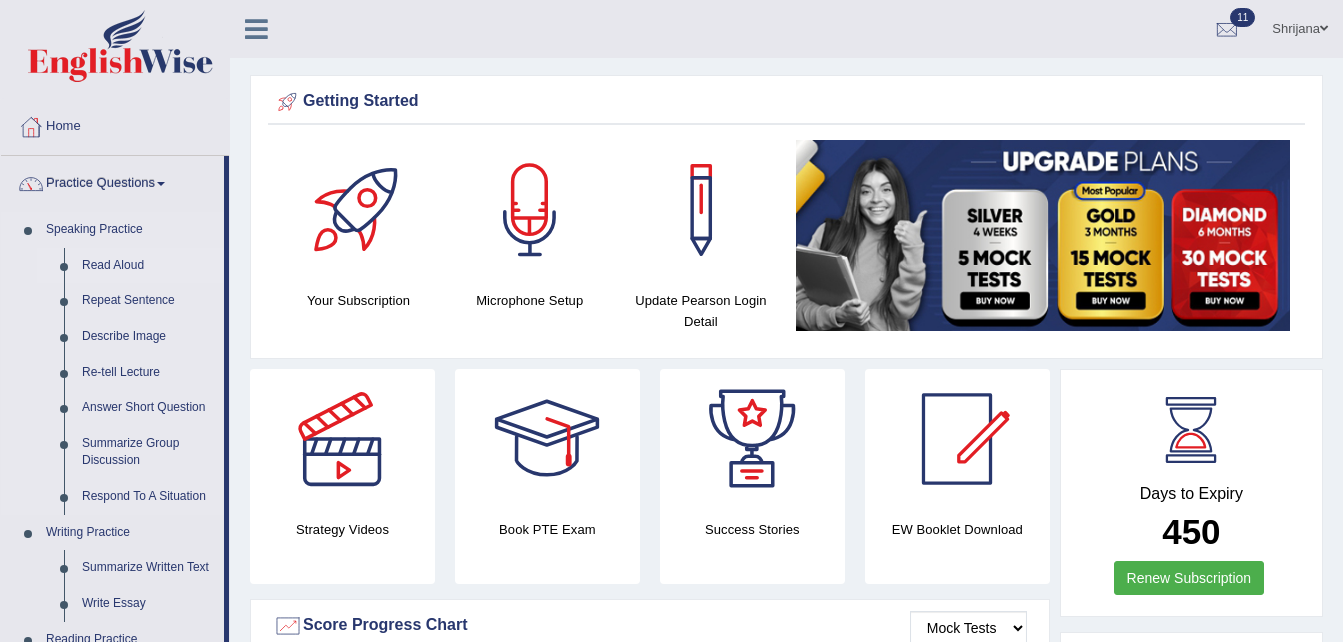 click on "Read Aloud" at bounding box center (148, 266) 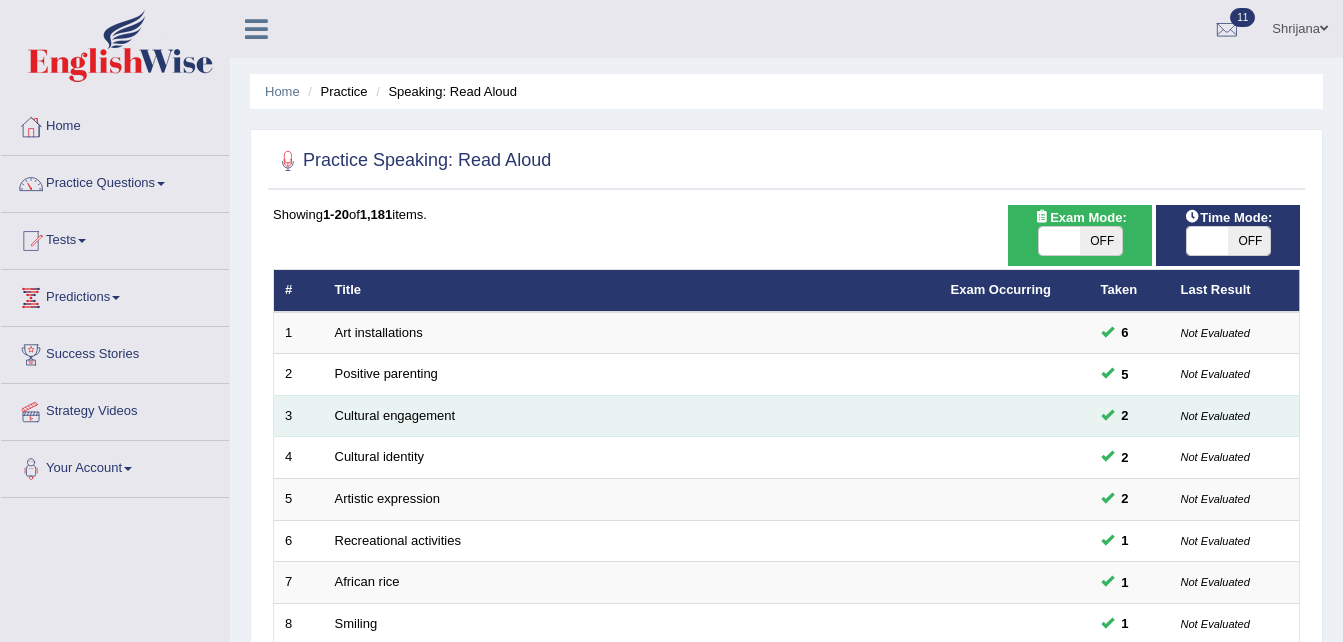 scroll, scrollTop: 0, scrollLeft: 0, axis: both 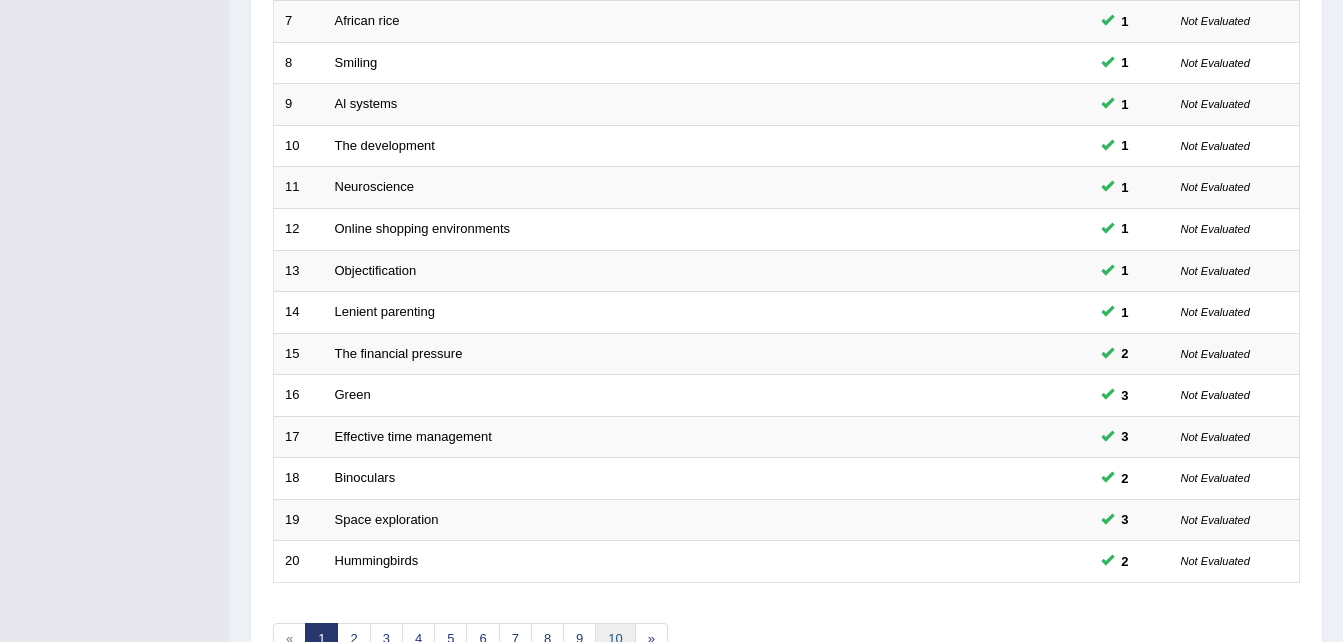 click on "10" at bounding box center (615, 639) 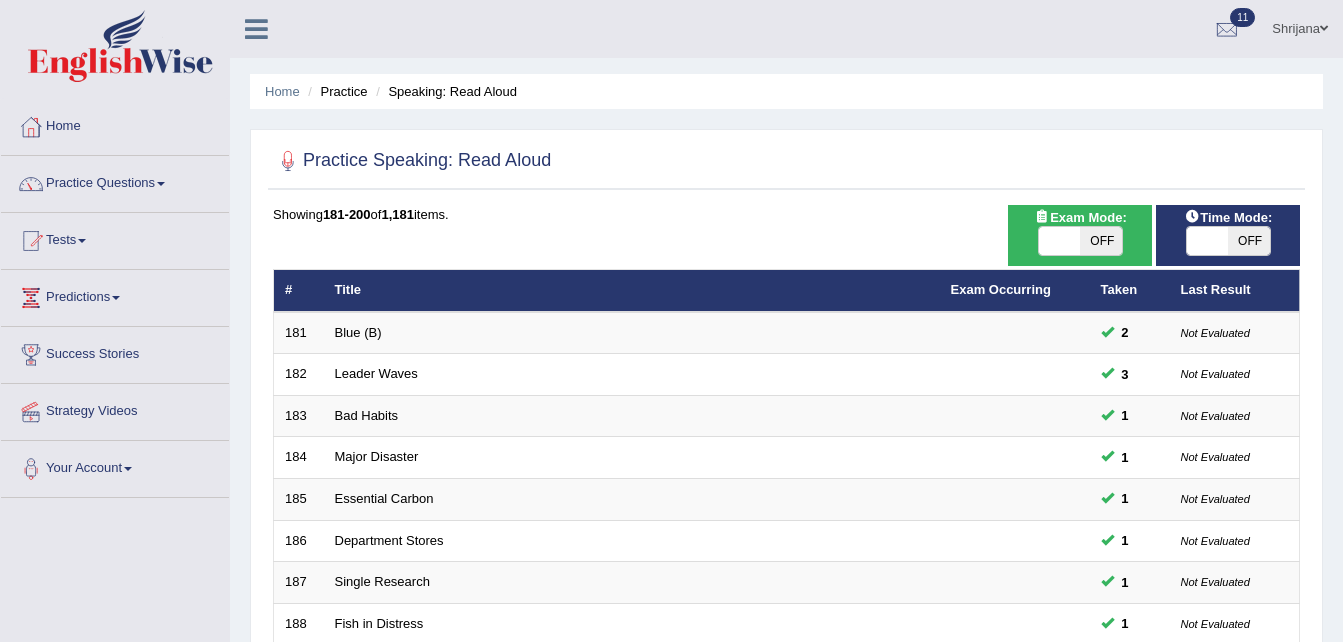 scroll, scrollTop: 561, scrollLeft: 0, axis: vertical 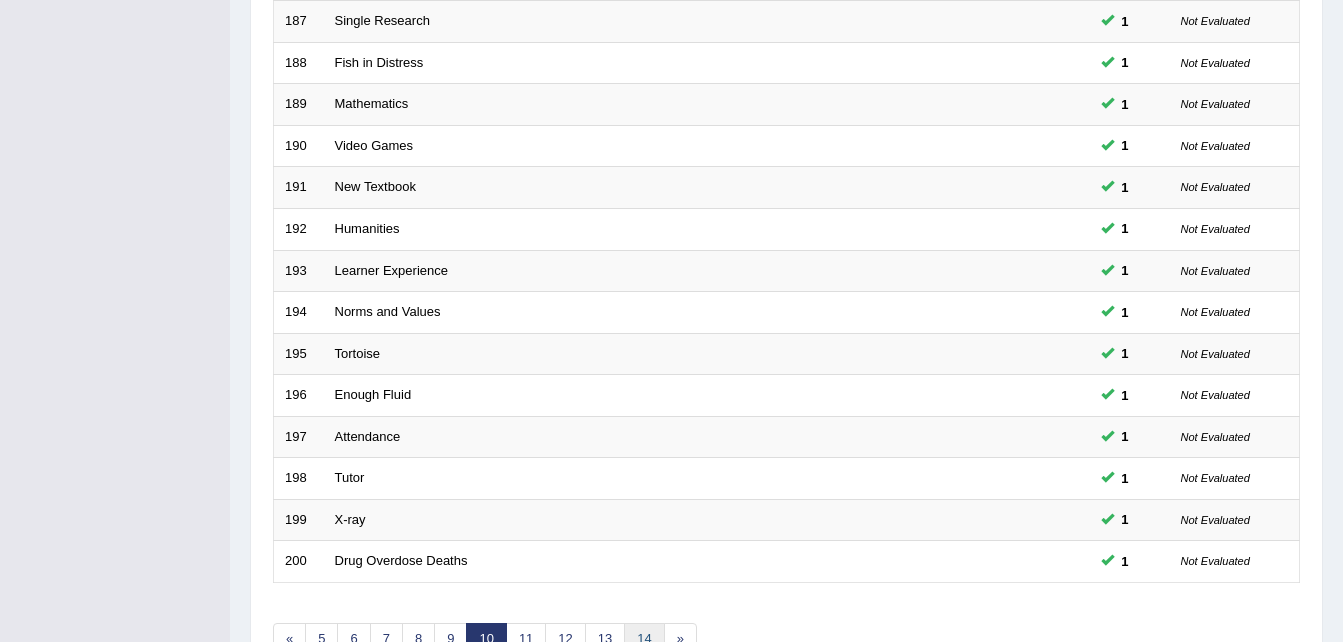 click on "14" at bounding box center [644, 639] 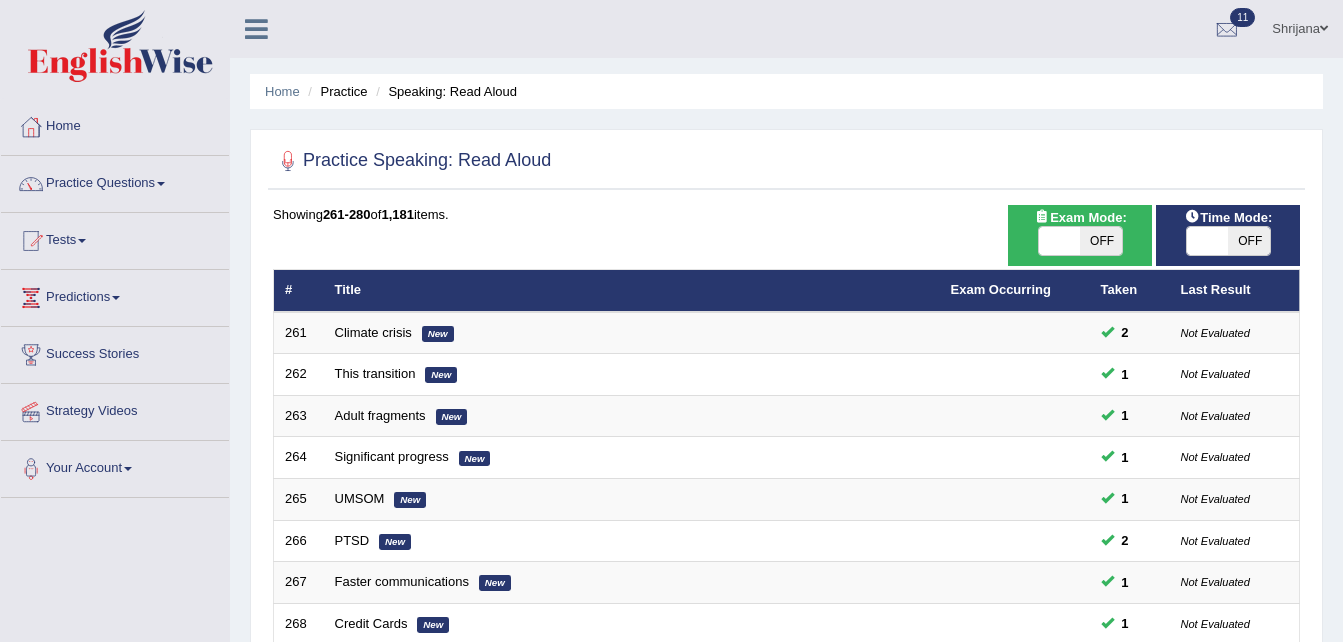 scroll, scrollTop: 561, scrollLeft: 0, axis: vertical 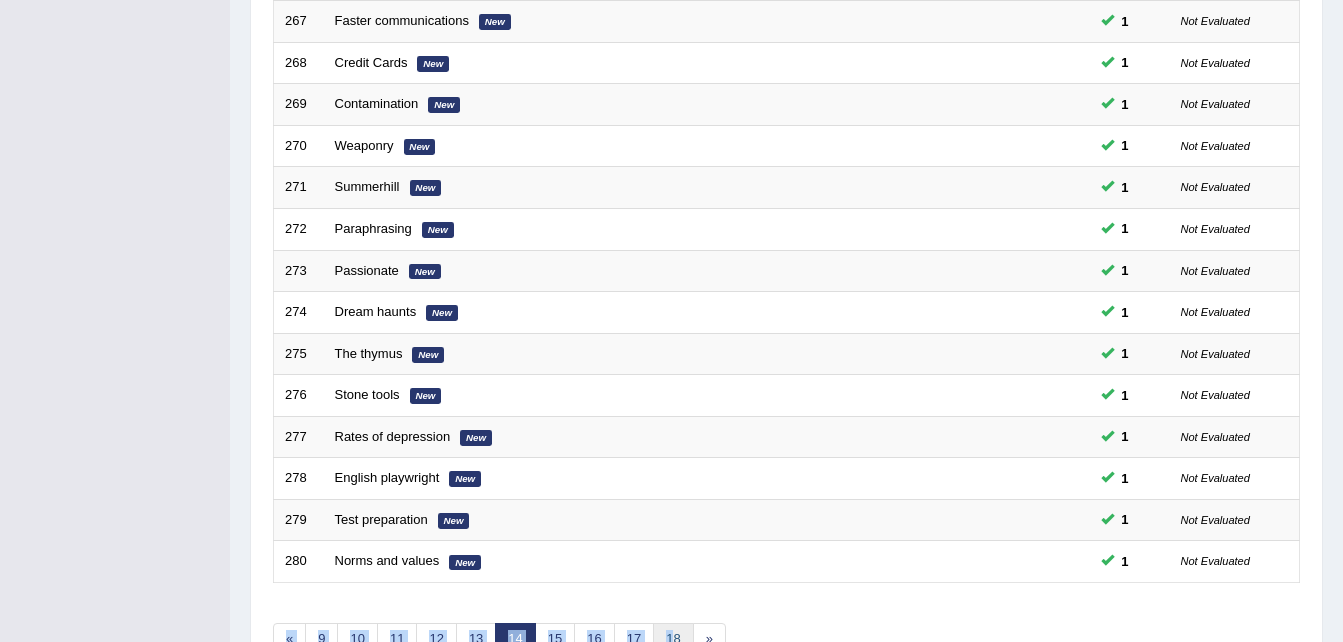 click on "Showing  261-280  of  1,181  items.
# Title Exam Occurring Taken Last Result
261 Climate crisis New 2 Not Evaluated
262 This transition New 1 Not Evaluated
263 Adult fragments New 1 Not Evaluated
264 Significant progress New 1 Not Evaluated
265 UMSOM New 1 Not Evaluated
266 PTSD New 2 Not Evaluated
267 Faster communications New 1 Not Evaluated
268 Credit Cards New 1 Not Evaluated
269 Contamination New 1 Not Evaluated
270 Weaponry New 1 Not Evaluated
271 Summerhill New 1 Not Evaluated
272 Paraphrasing New 1 Not Evaluated
273 Passionate New 1 Not Evaluated
274 Dream haunts New 1 Not Evaluated
275 The thymus New 1 Not Evaluated
276 Stone tools New 1 Not Evaluated
277 Rates of depression New 1 Not Evaluated
278 English playwright New 1 Not Evaluated
279 Test preparation New 1 Not Evaluated
280 Norms and values New 1 Not Evaluated
«
9
10
11
12
13
14
15
16
17
18
»" at bounding box center (786, 162) 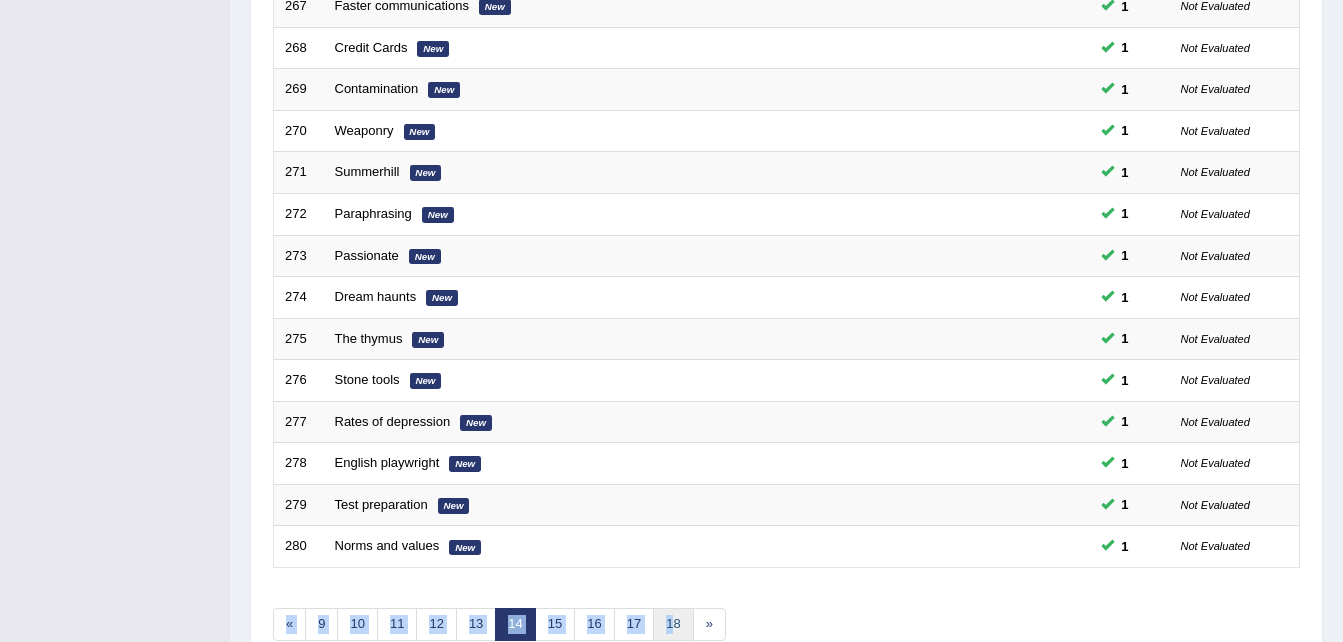 click on "18" at bounding box center [673, 624] 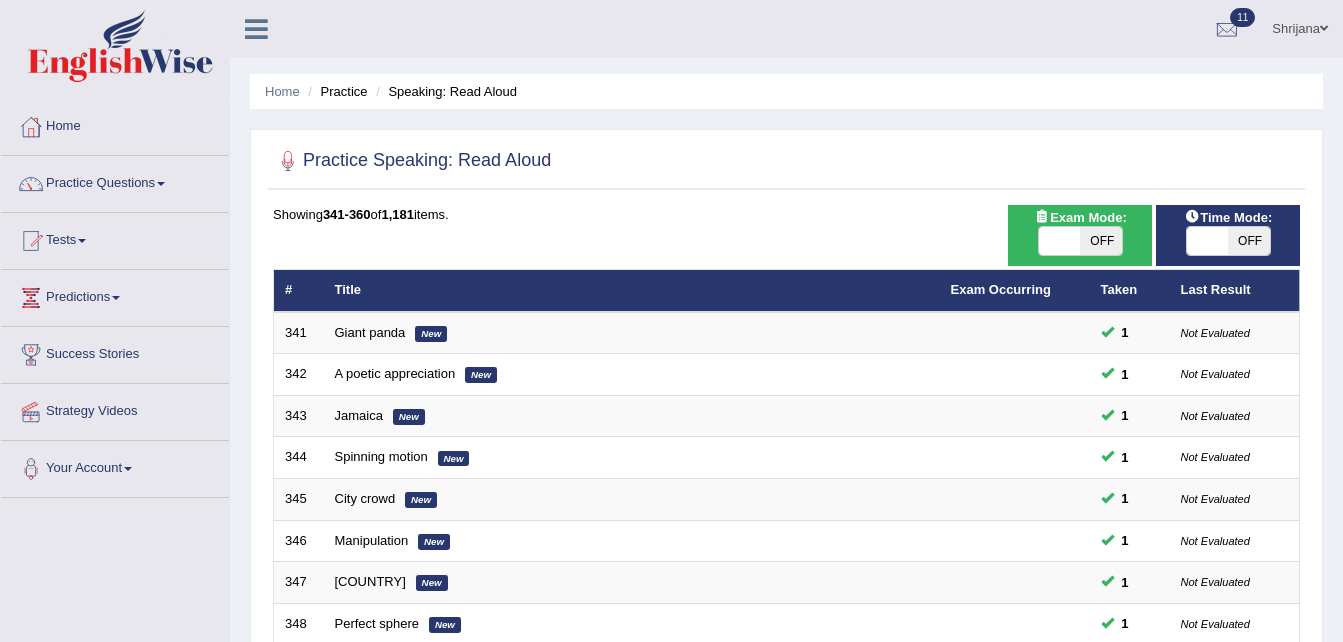 scroll, scrollTop: 0, scrollLeft: 0, axis: both 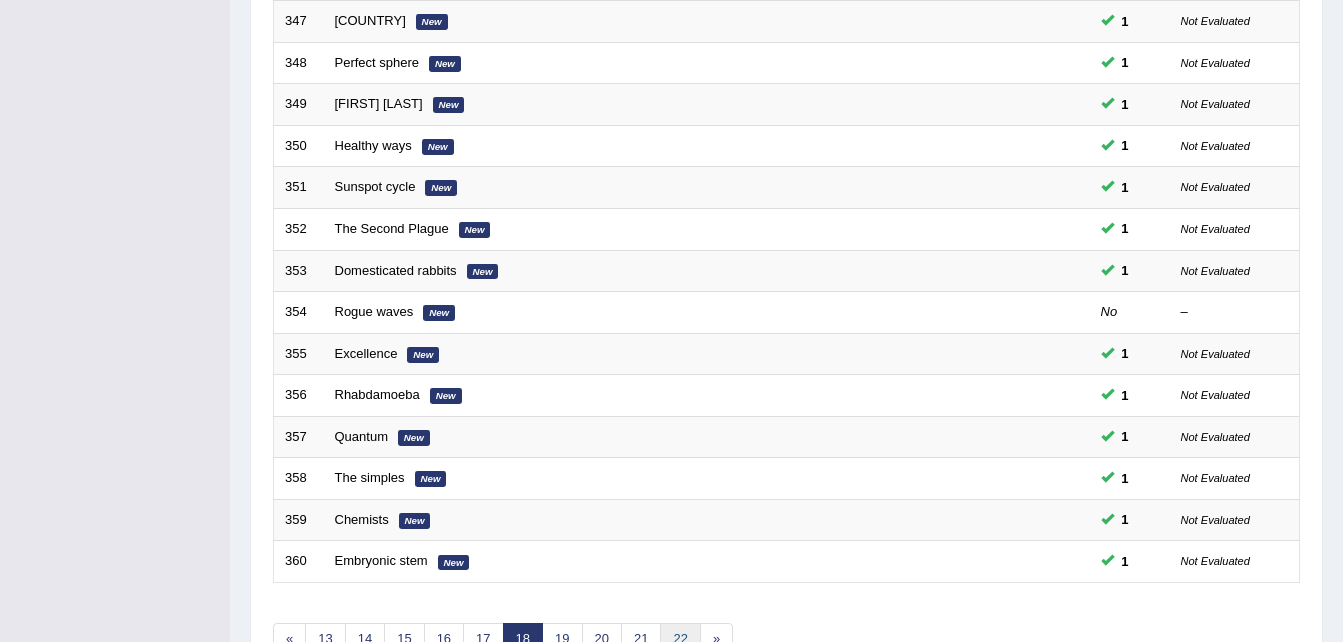 click on "22" at bounding box center (680, 639) 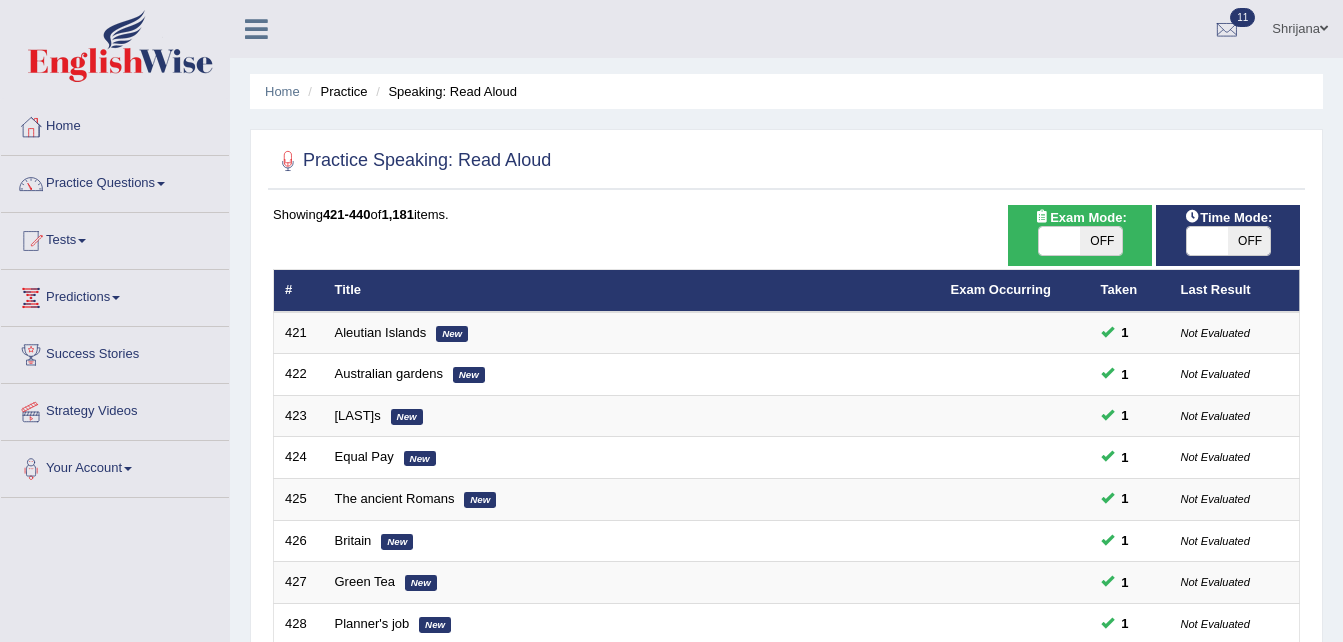scroll, scrollTop: 561, scrollLeft: 0, axis: vertical 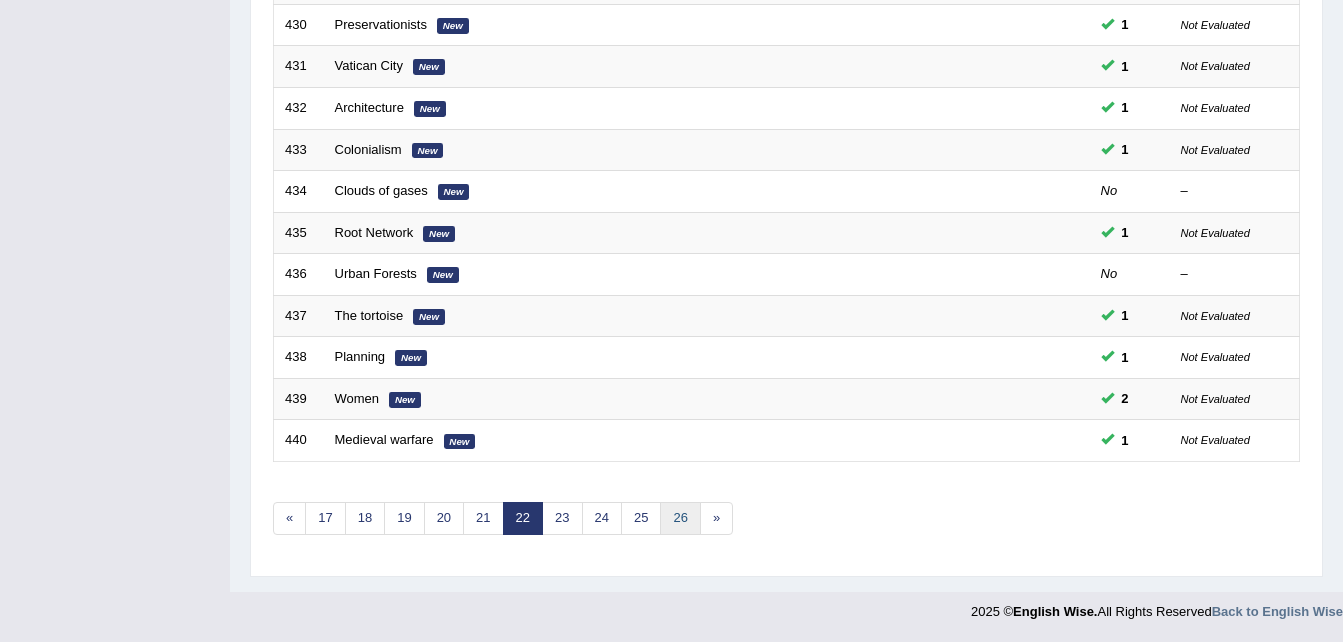 click on "26" at bounding box center [680, 518] 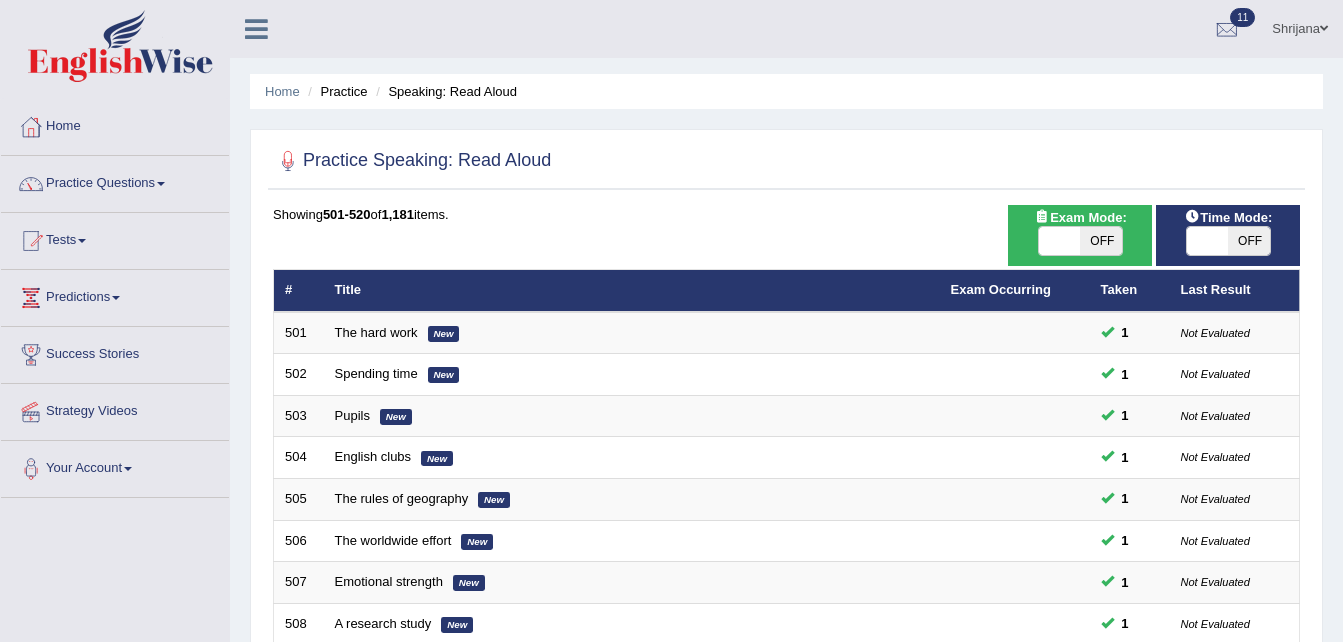 scroll, scrollTop: 561, scrollLeft: 0, axis: vertical 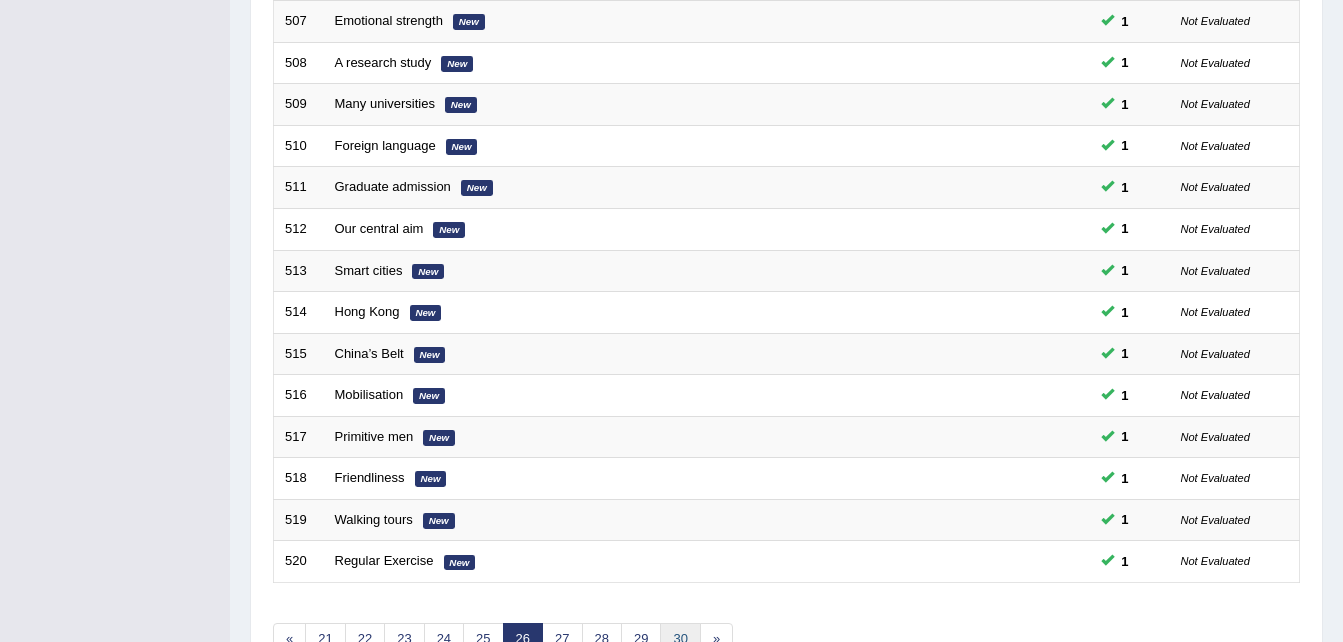 click on "30" at bounding box center (680, 639) 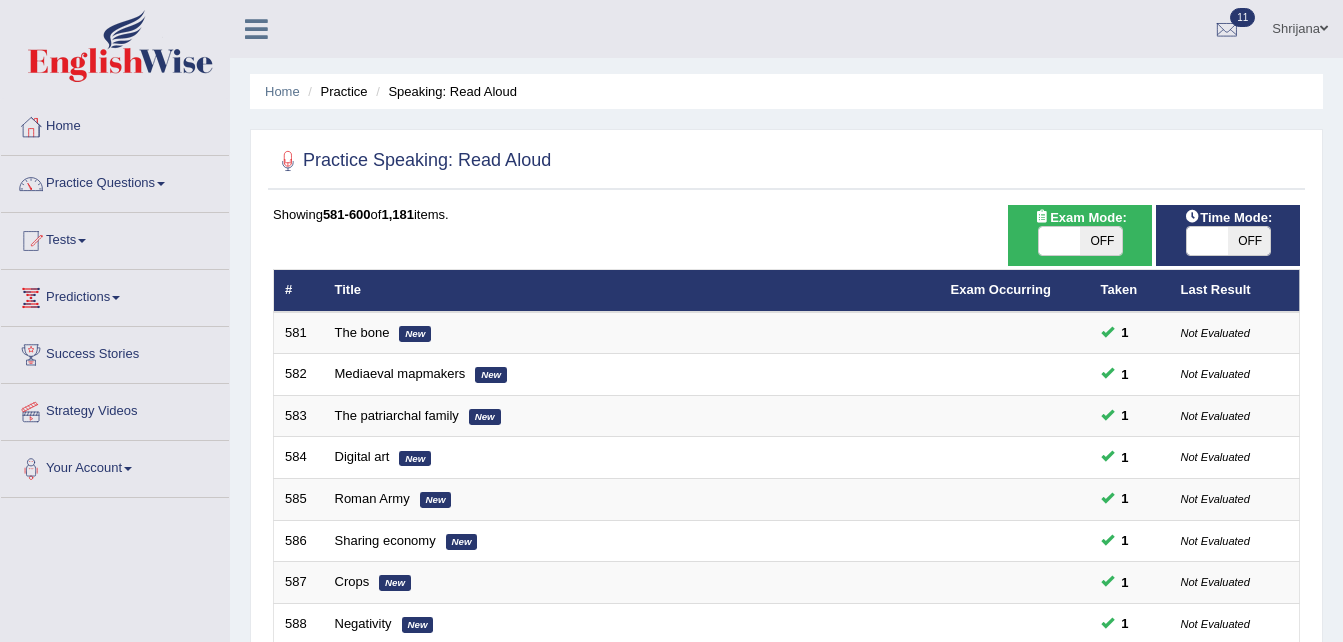 scroll, scrollTop: 561, scrollLeft: 0, axis: vertical 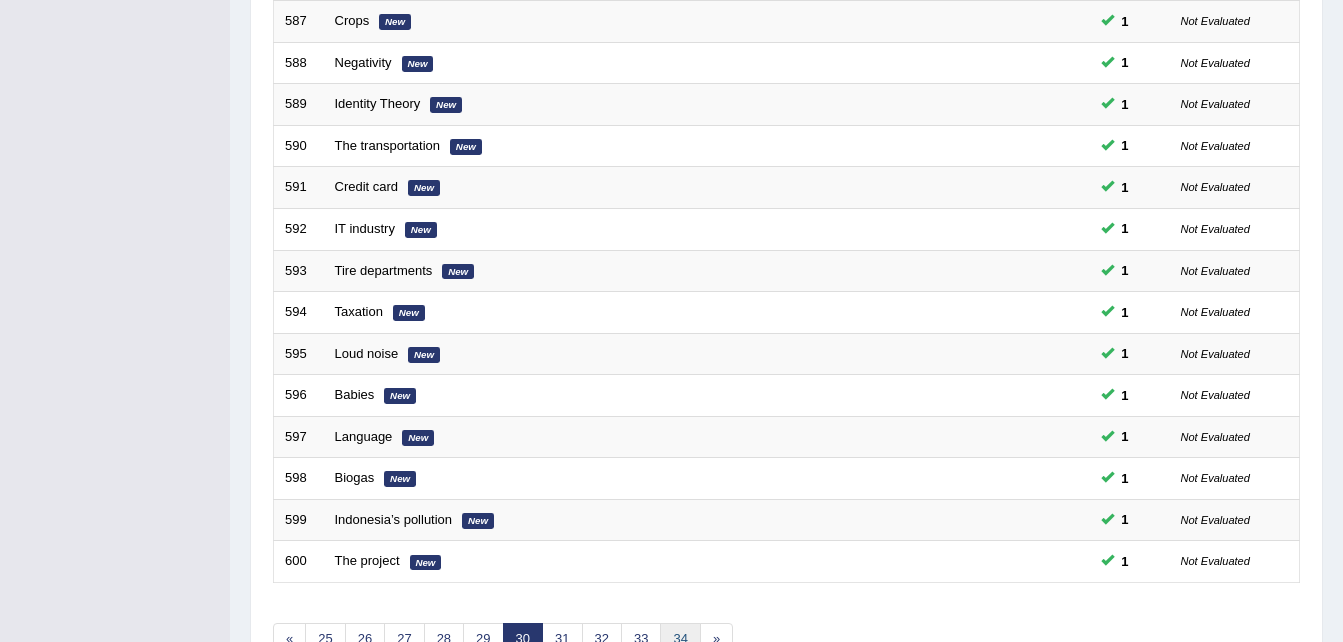 click on "34" at bounding box center (680, 639) 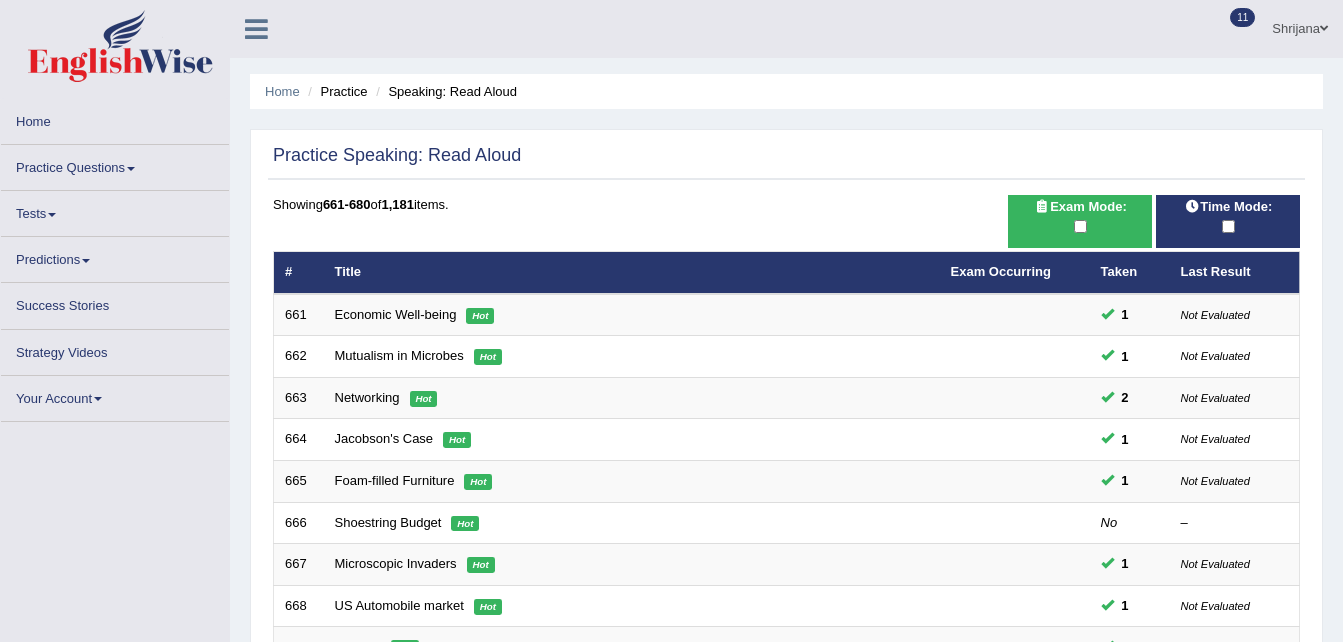 scroll, scrollTop: 467, scrollLeft: 0, axis: vertical 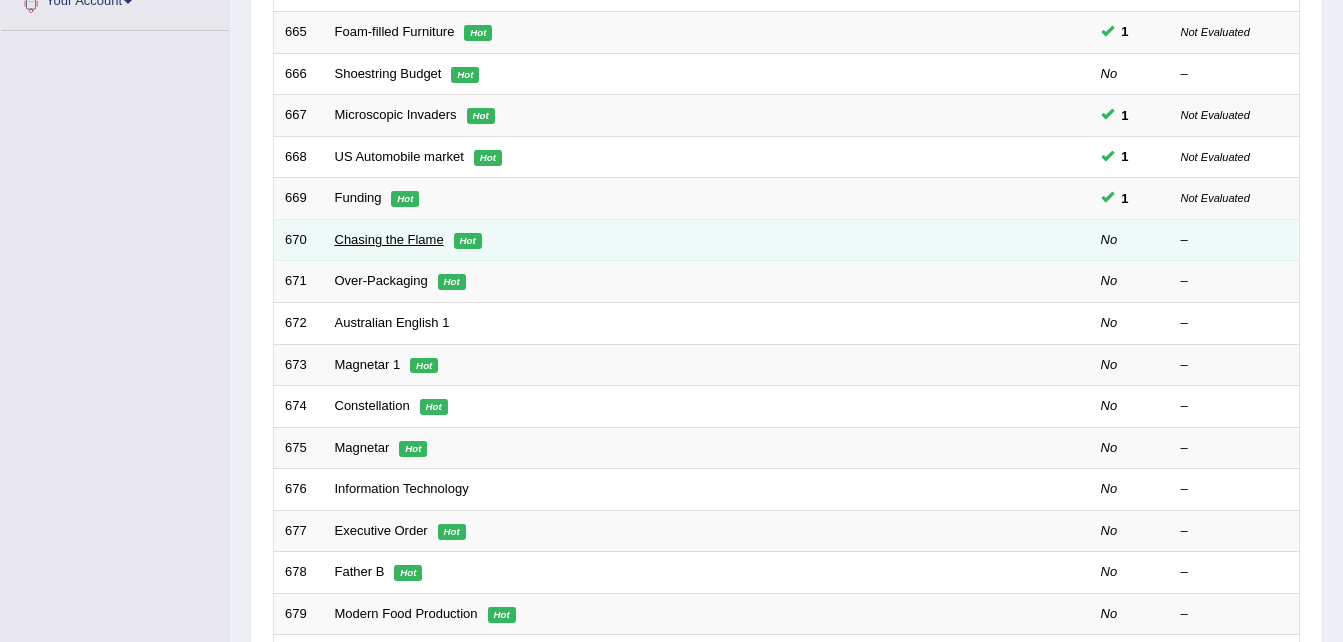 click on "Chasing the Flame" at bounding box center (389, 239) 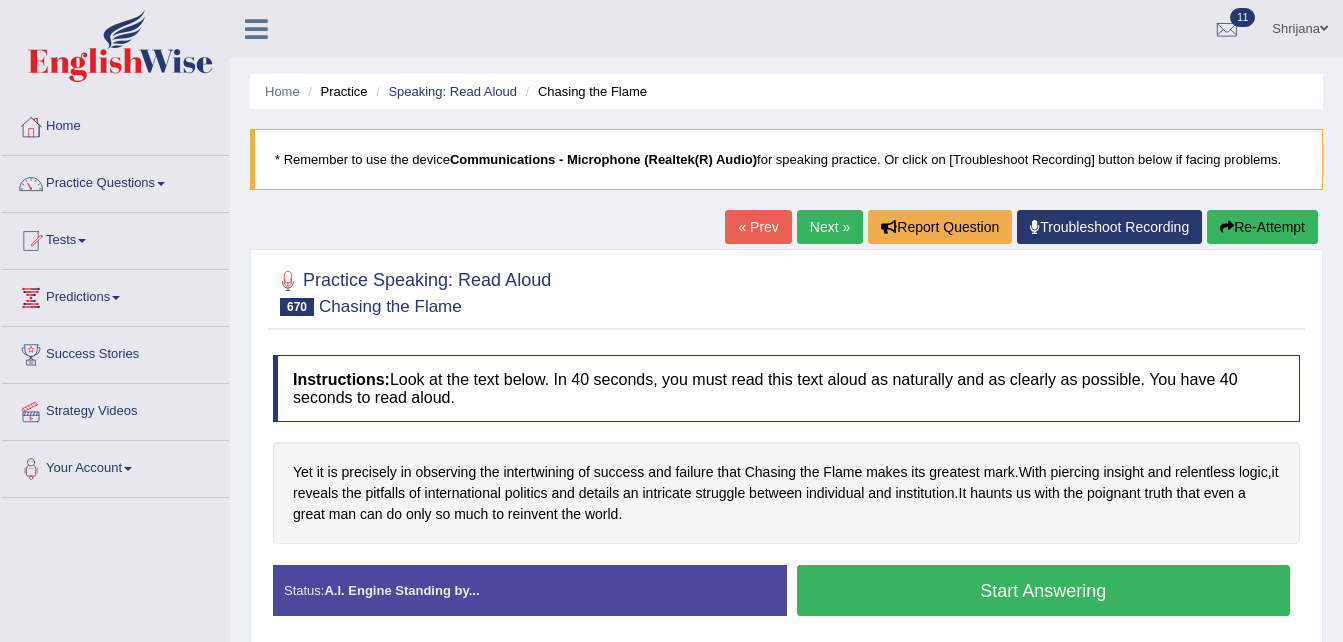scroll, scrollTop: 80, scrollLeft: 0, axis: vertical 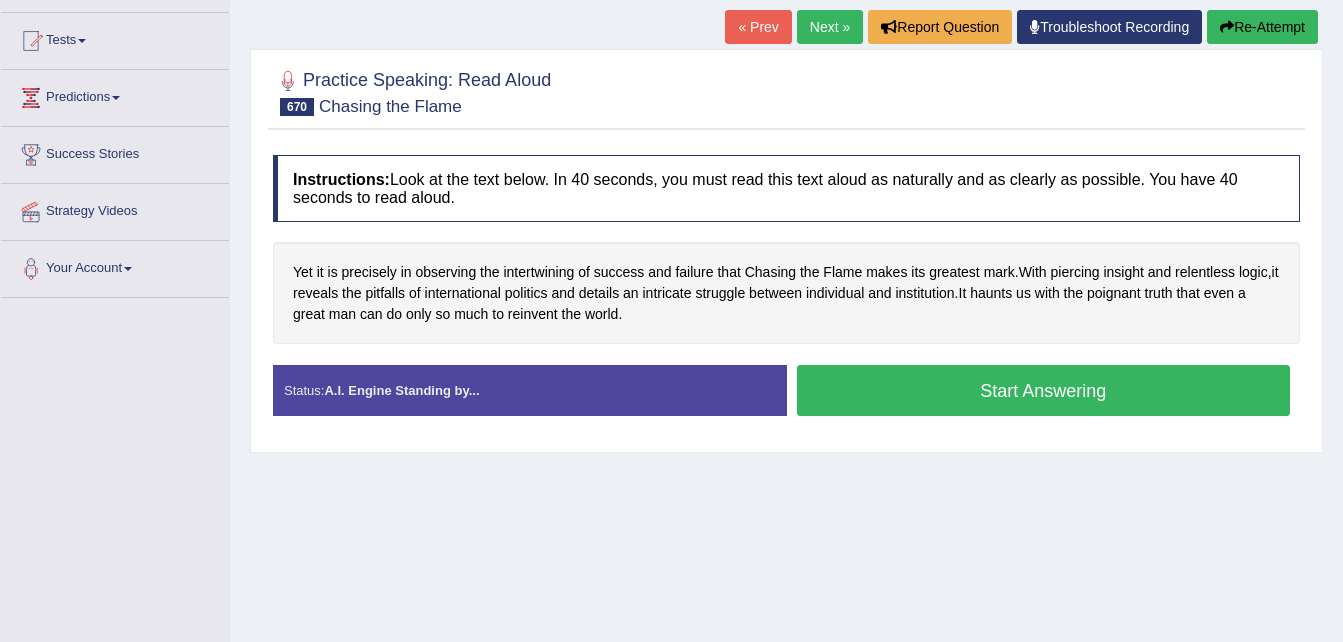 click on "Status:  A.I. Engine Standing by... Start Answering Stop Recording" at bounding box center [786, 400] 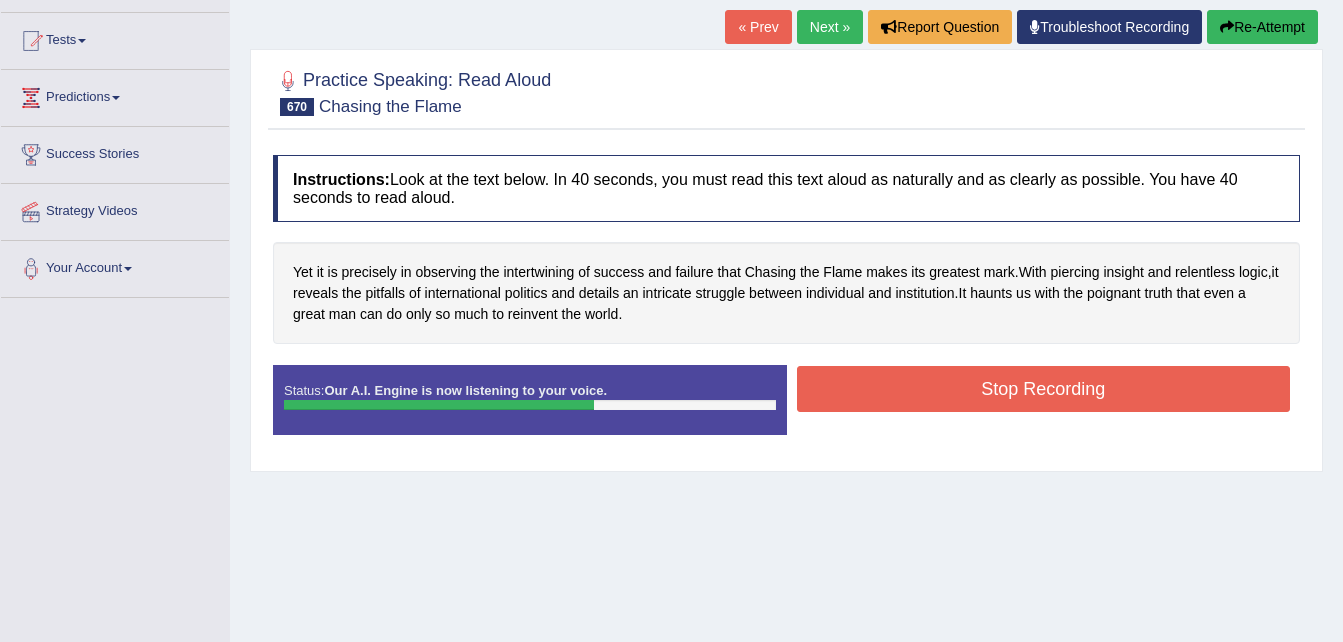 click on "Stop Recording" at bounding box center [1044, 389] 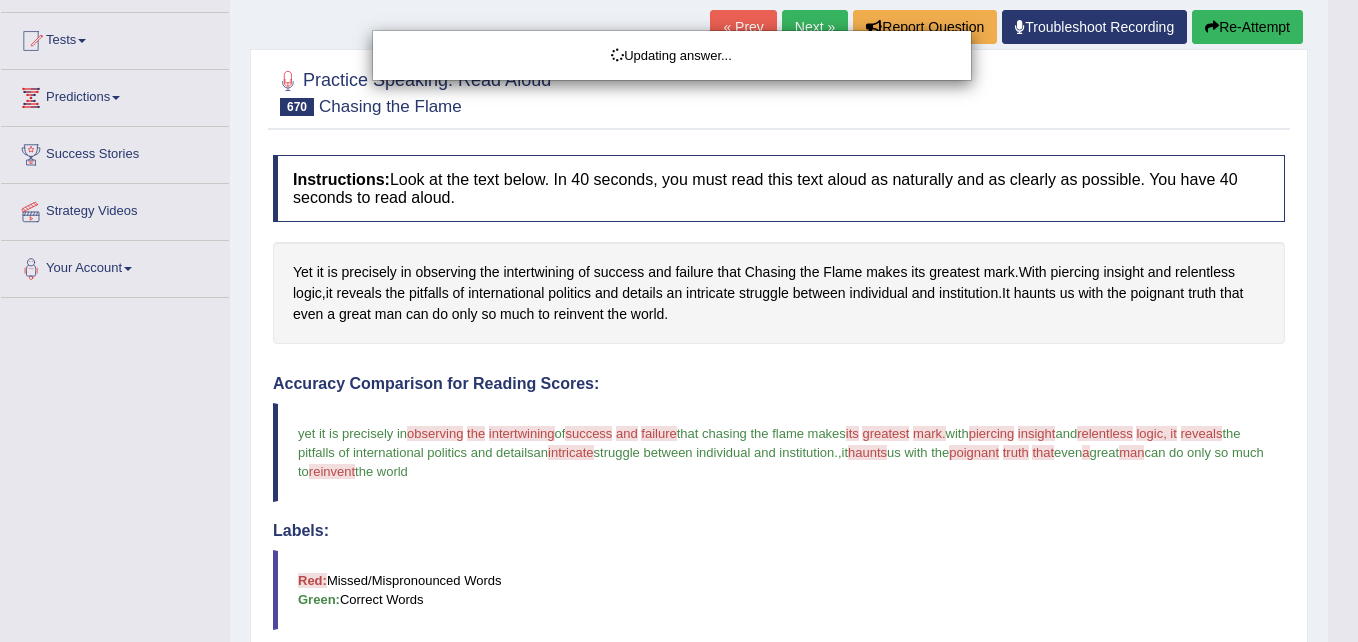 click on "Toggle navigation
Home
Practice Questions   Speaking Practice Read Aloud
Repeat Sentence
Describe Image
Re-tell Lecture
Answer Short Question
Summarize Group Discussion
Respond To A Situation
Writing Practice  Summarize Written Text
Write Essay
Reading Practice  Reading & Writing: Fill In The Blanks
Choose Multiple Answers
Re-order Paragraphs
Fill In The Blanks
Choose Single Answer
Listening Practice  Summarize Spoken Text
Highlight Incorrect Words
Highlight Correct Summary
Select Missing Word
Choose Single Answer
Choose Multiple Answers
Fill In The Blanks
Write From Dictation
Pronunciation
Tests
Take Mock Test" at bounding box center (679, 121) 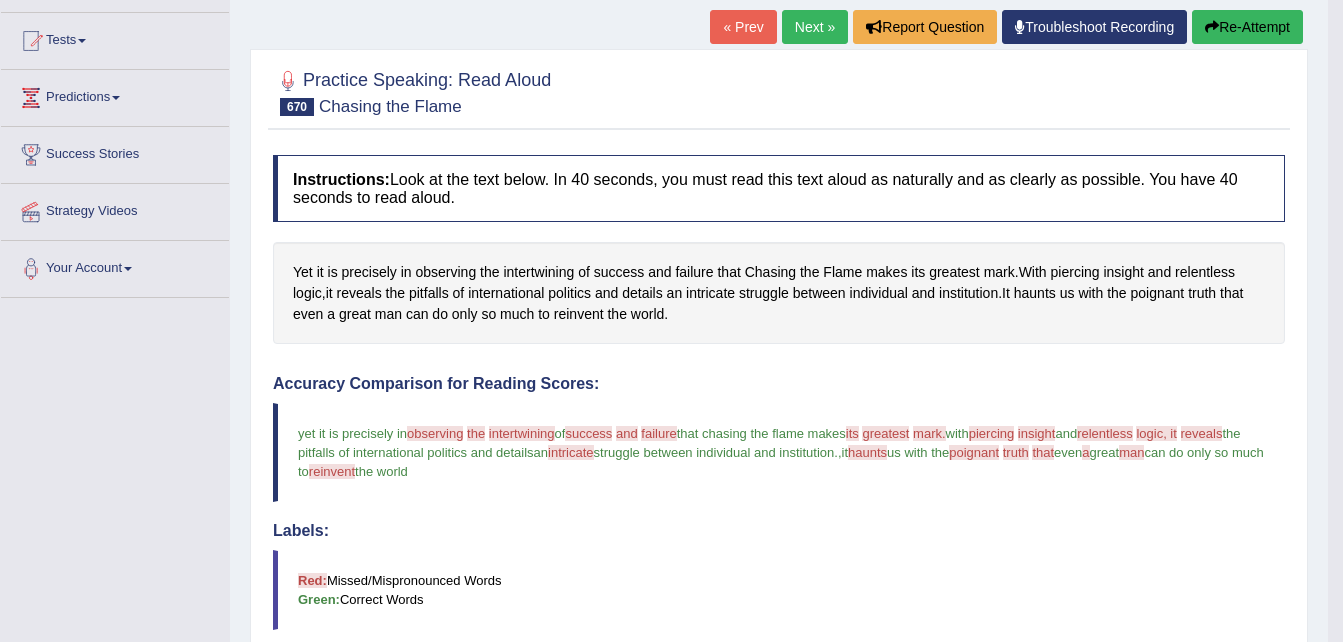 scroll, scrollTop: 761, scrollLeft: 0, axis: vertical 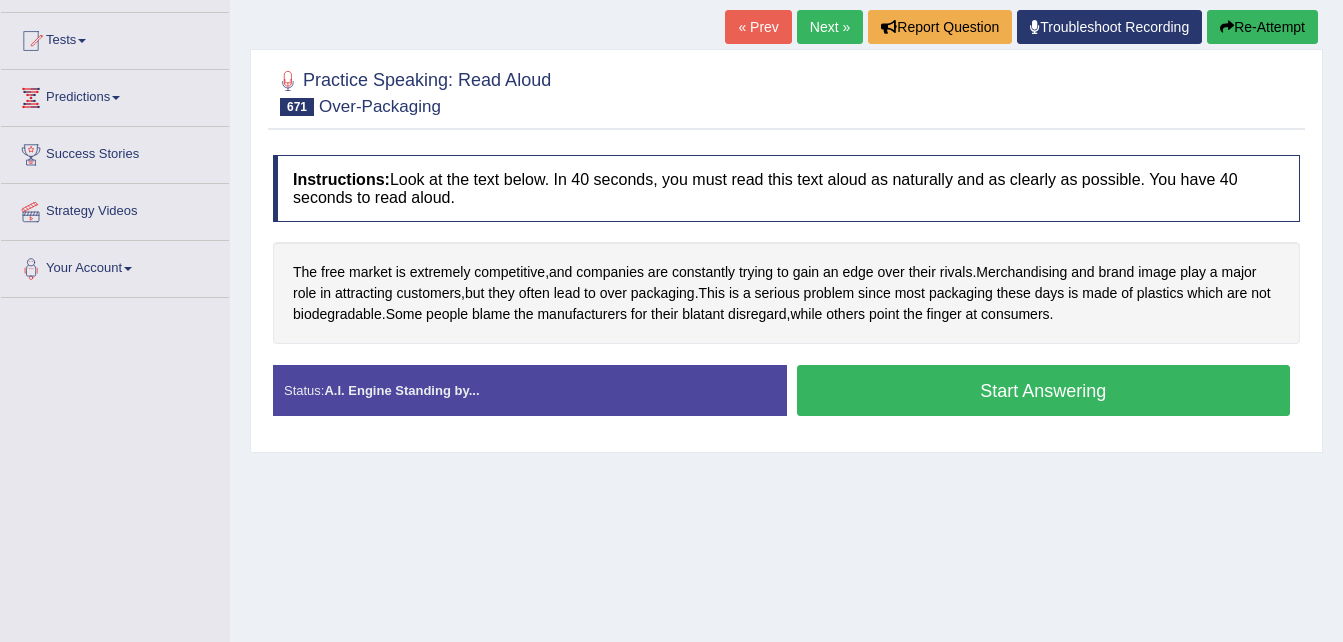 click on "Start Answering" at bounding box center [1044, 390] 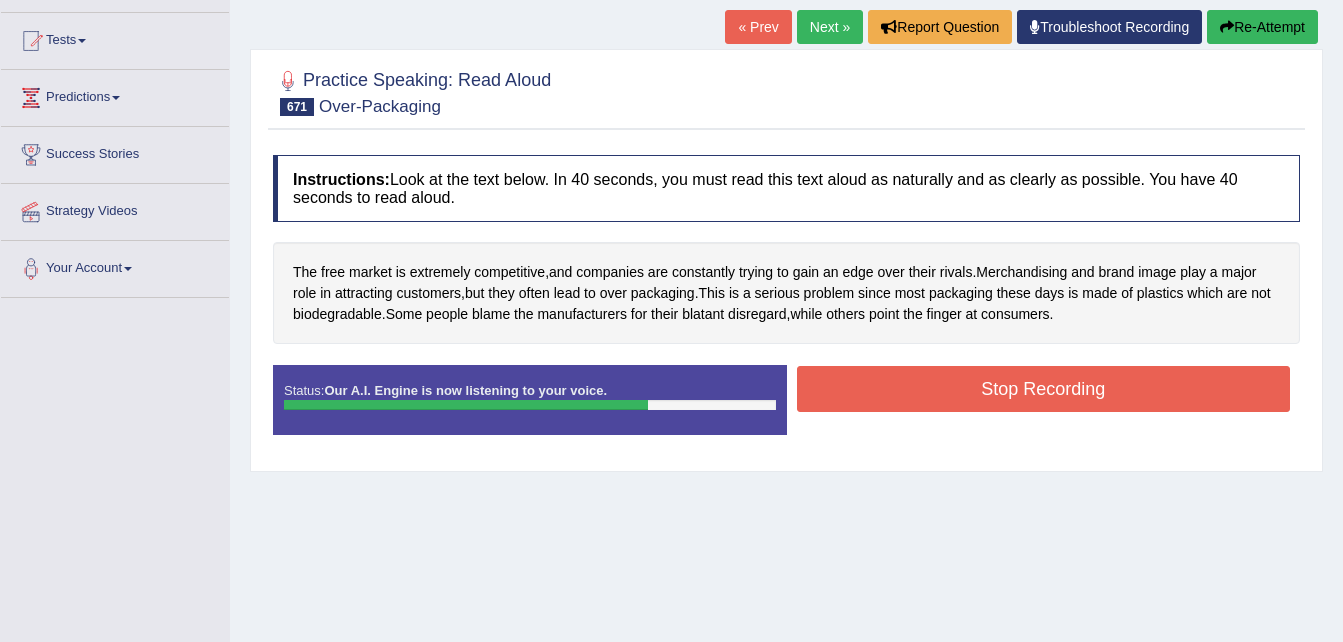 click on "Stop Recording" at bounding box center (1044, 389) 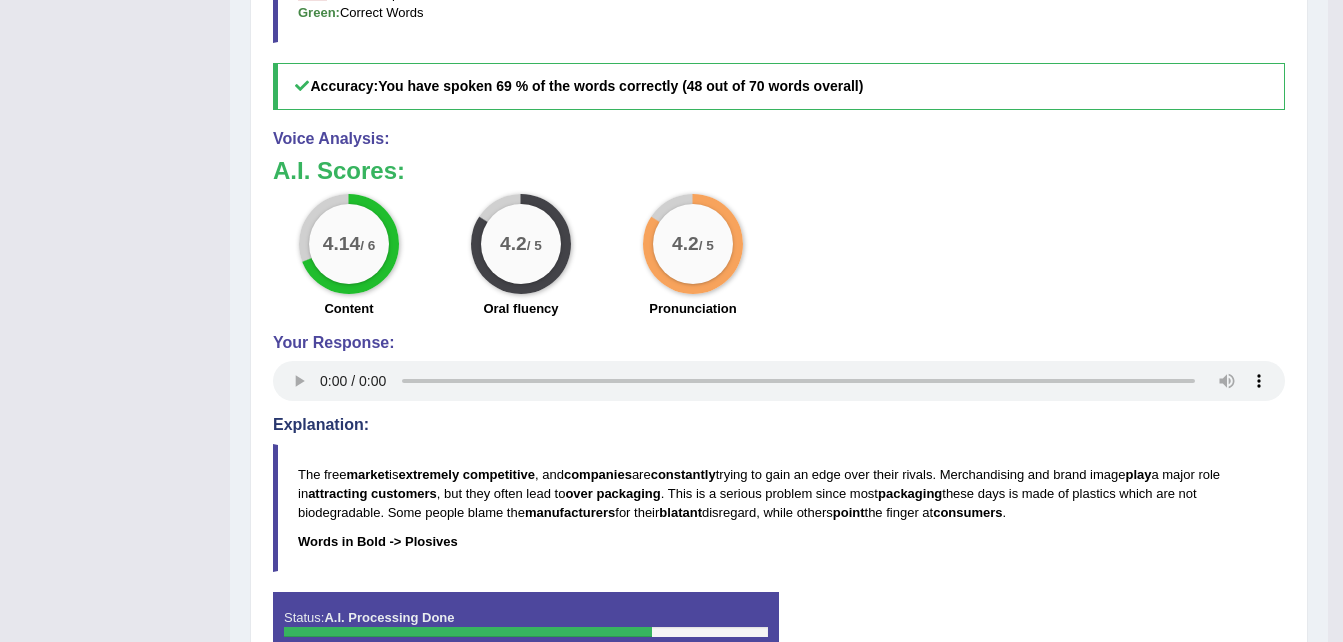 scroll, scrollTop: 840, scrollLeft: 0, axis: vertical 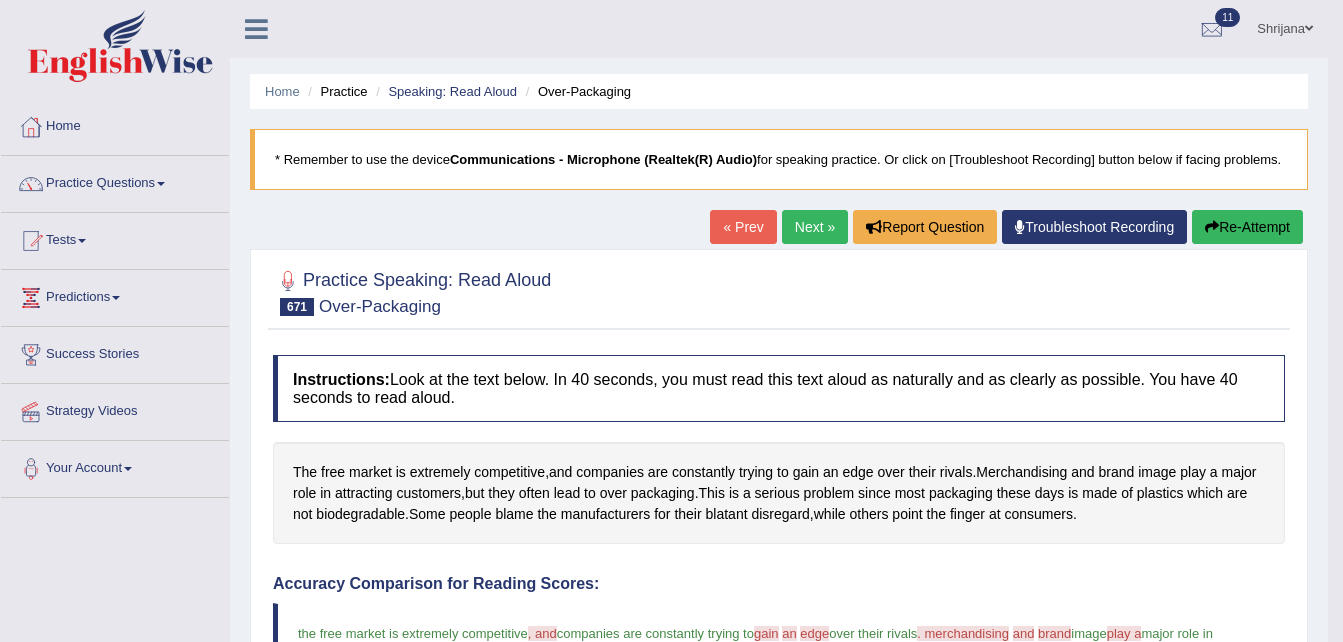 click on "Next »" at bounding box center [815, 227] 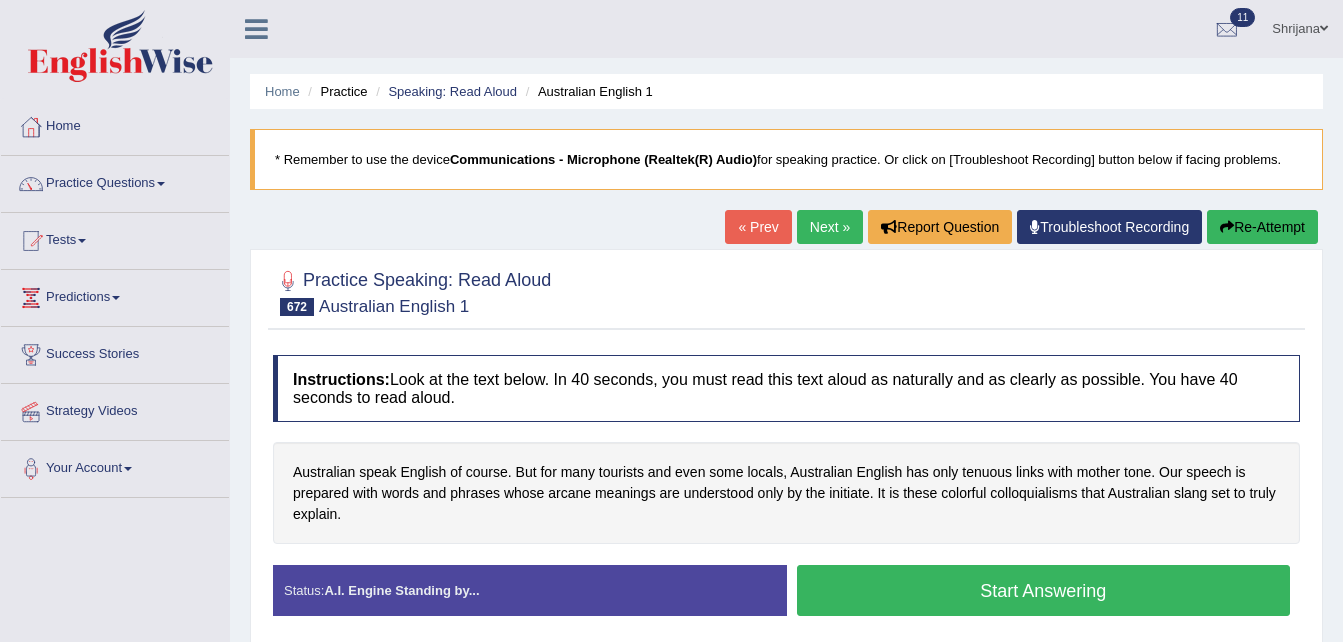 scroll, scrollTop: 0, scrollLeft: 0, axis: both 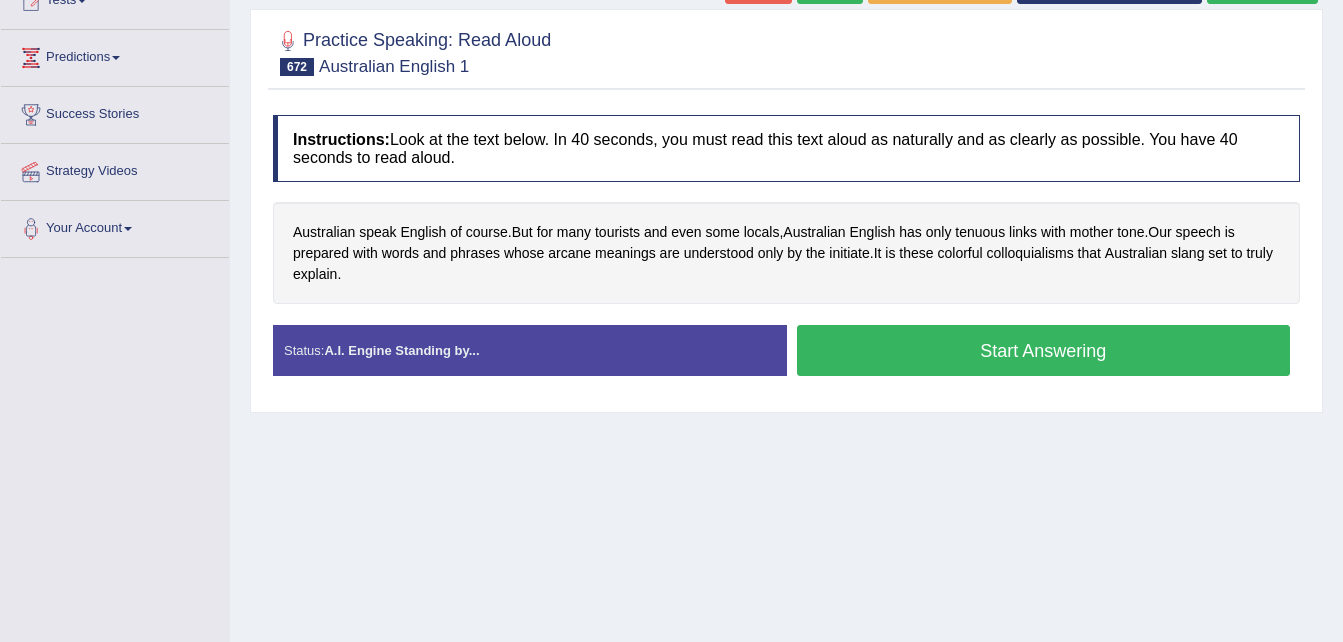 click on "Start Answering" at bounding box center [1044, 350] 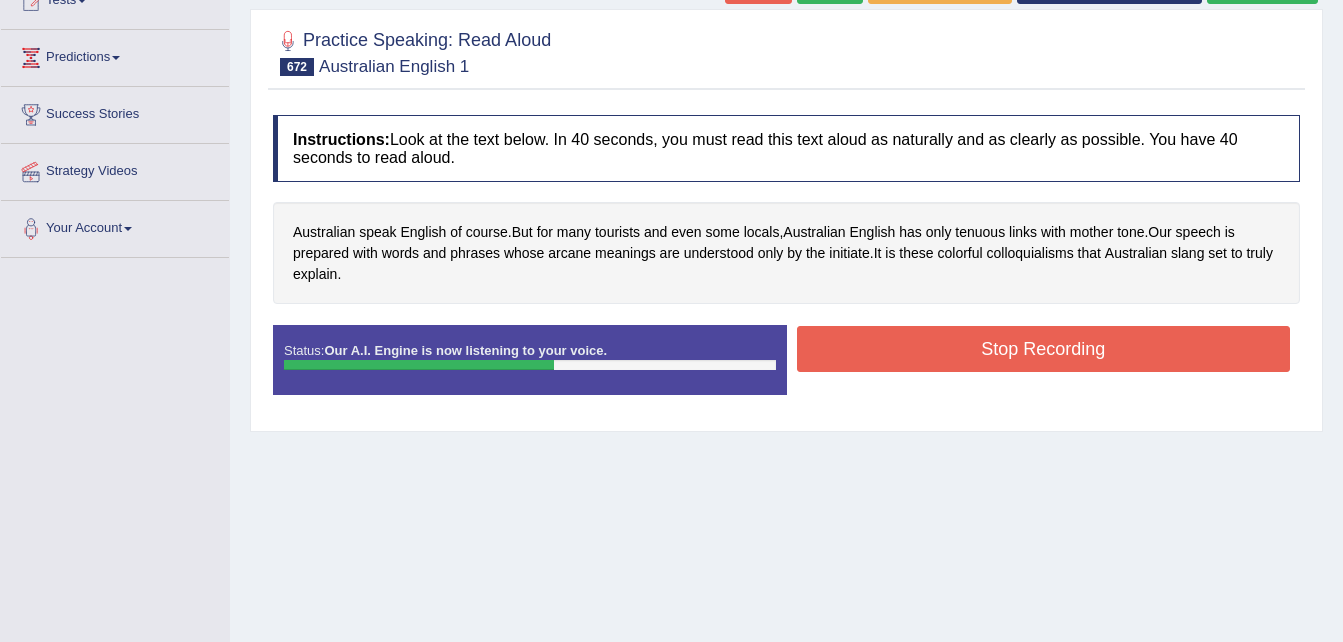 click on "Stop Recording" at bounding box center (1044, 349) 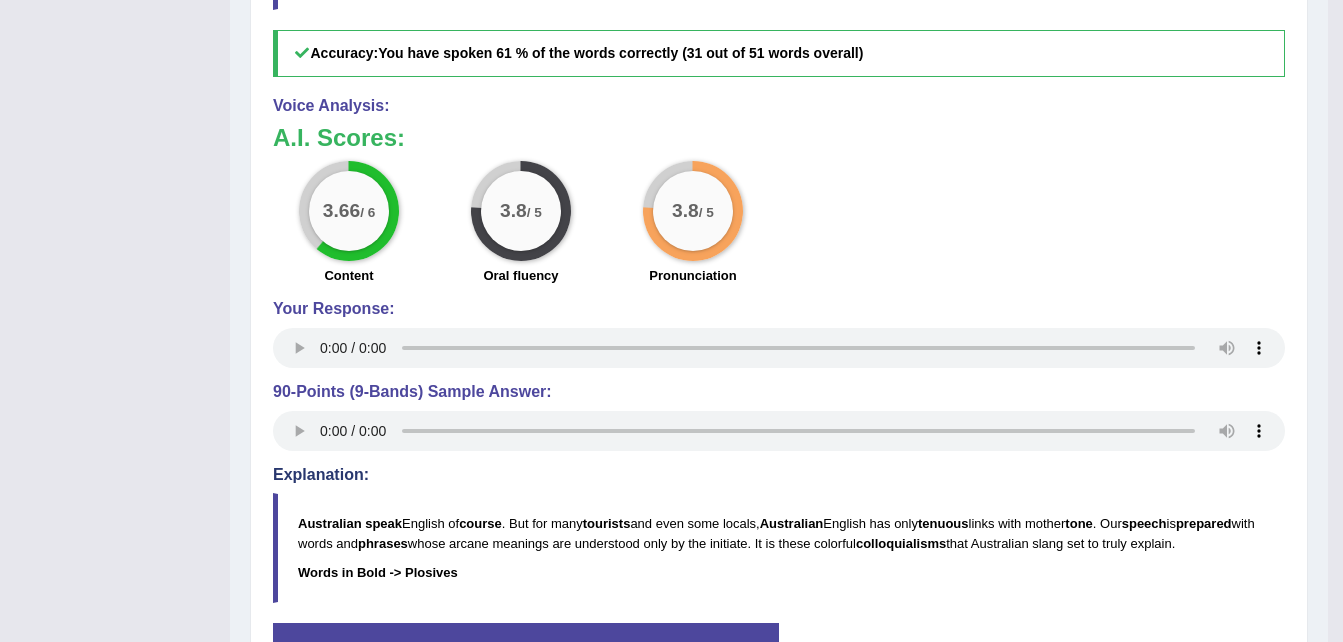 scroll, scrollTop: 240, scrollLeft: 0, axis: vertical 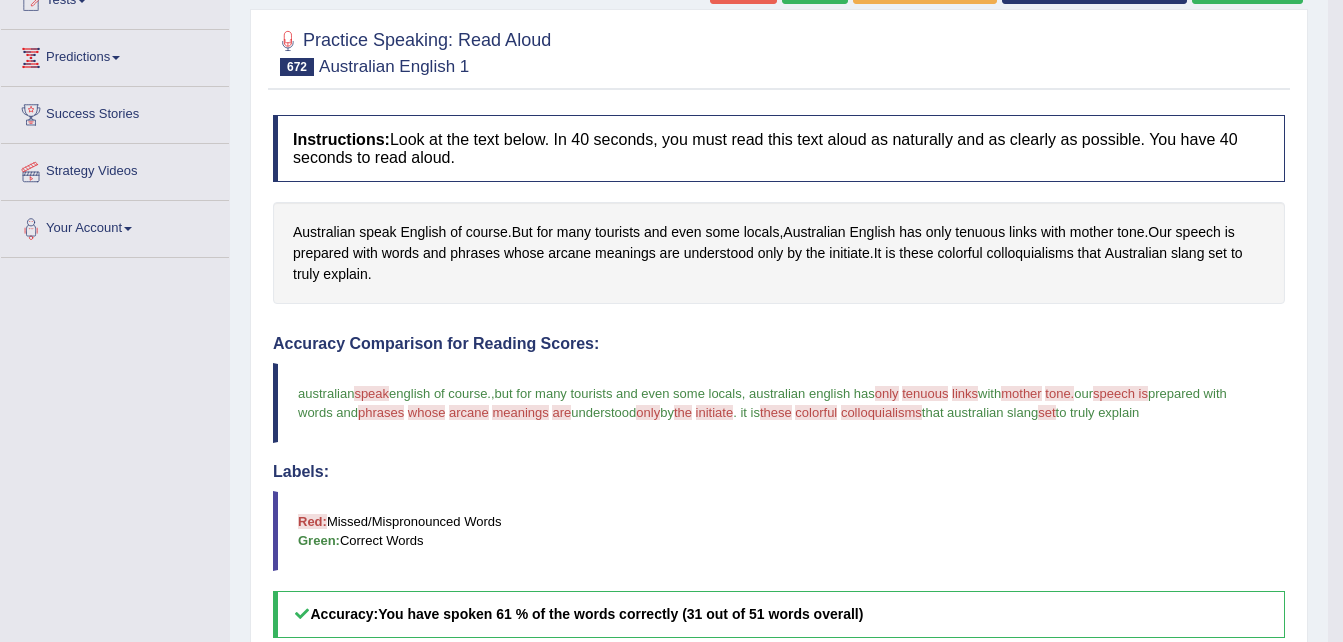 drag, startPoint x: 806, startPoint y: 7, endPoint x: 1224, endPoint y: 122, distance: 433.53085 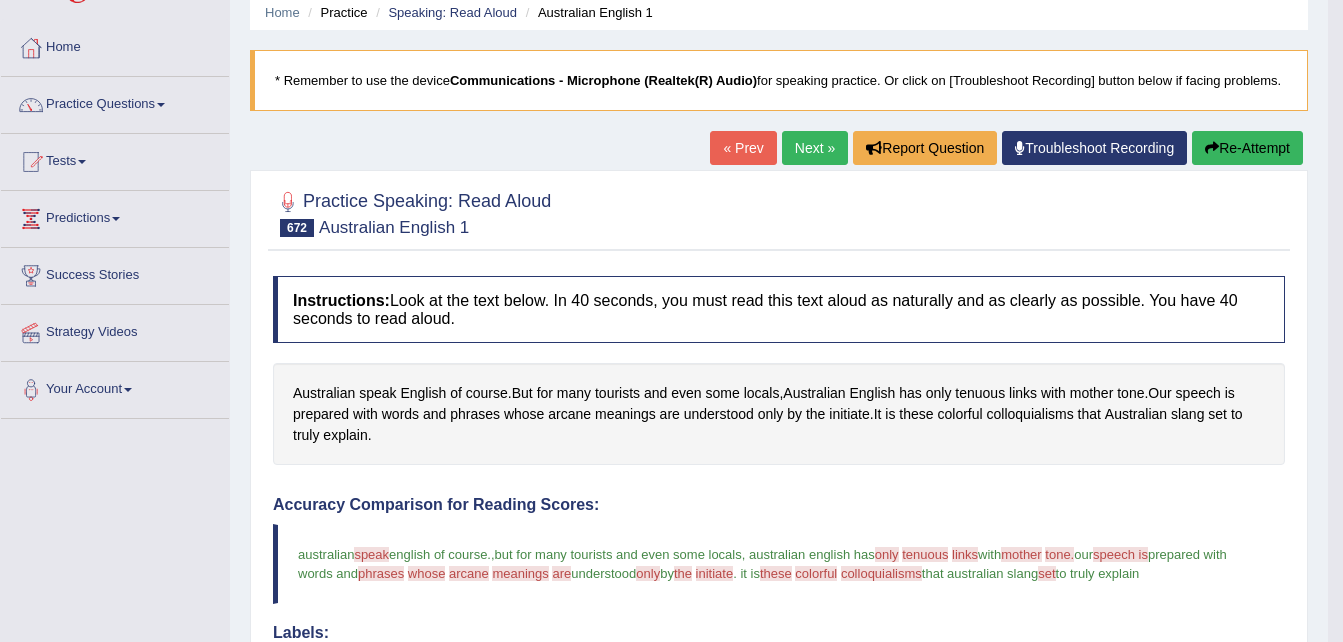 click on "Next »" at bounding box center [815, 148] 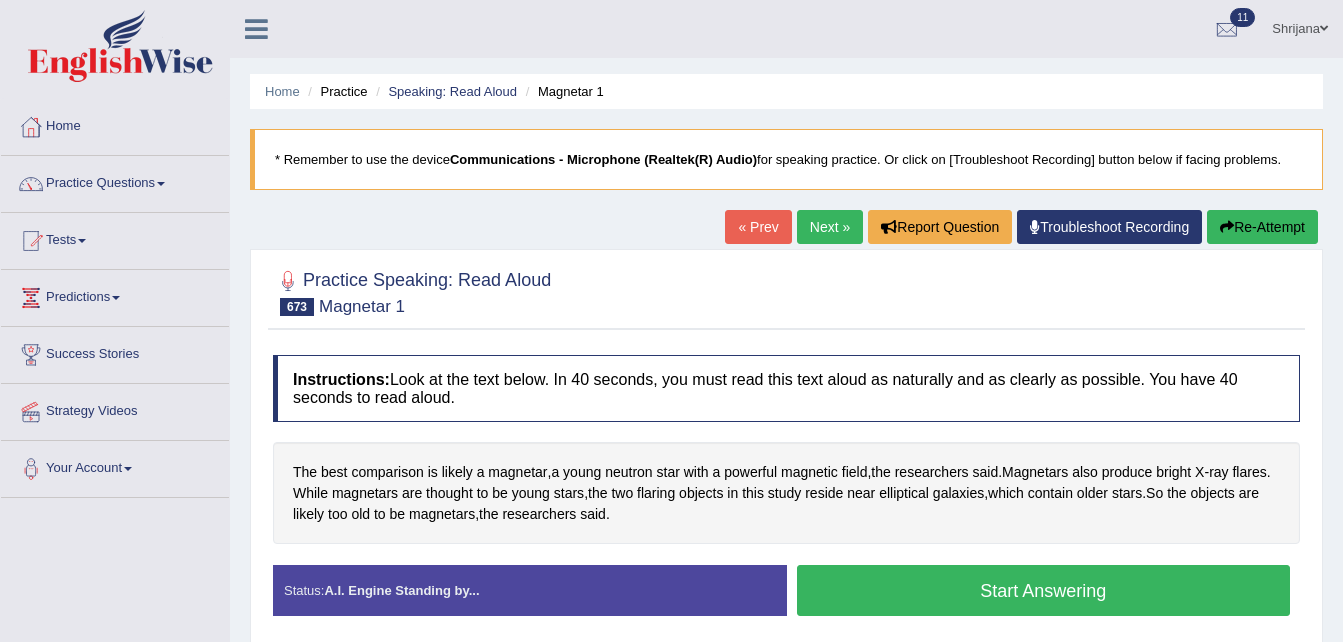 scroll, scrollTop: 0, scrollLeft: 0, axis: both 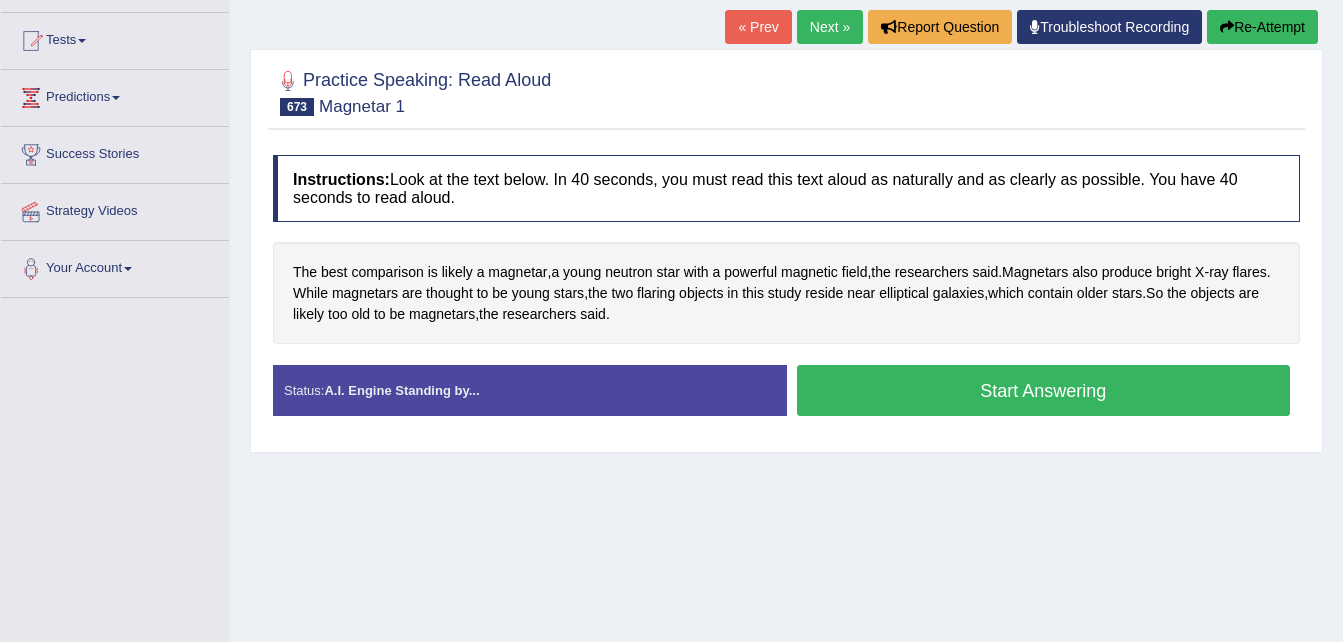 click on "Start Answering" at bounding box center [1044, 390] 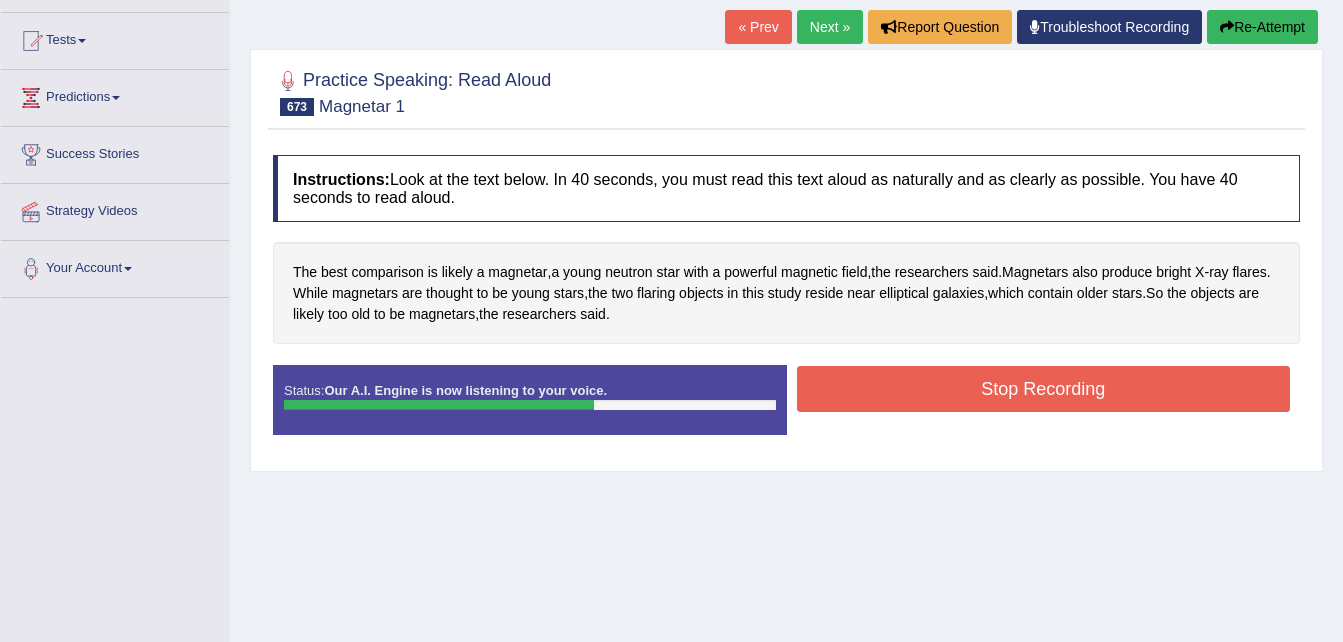 click on "Stop Recording" at bounding box center [1044, 389] 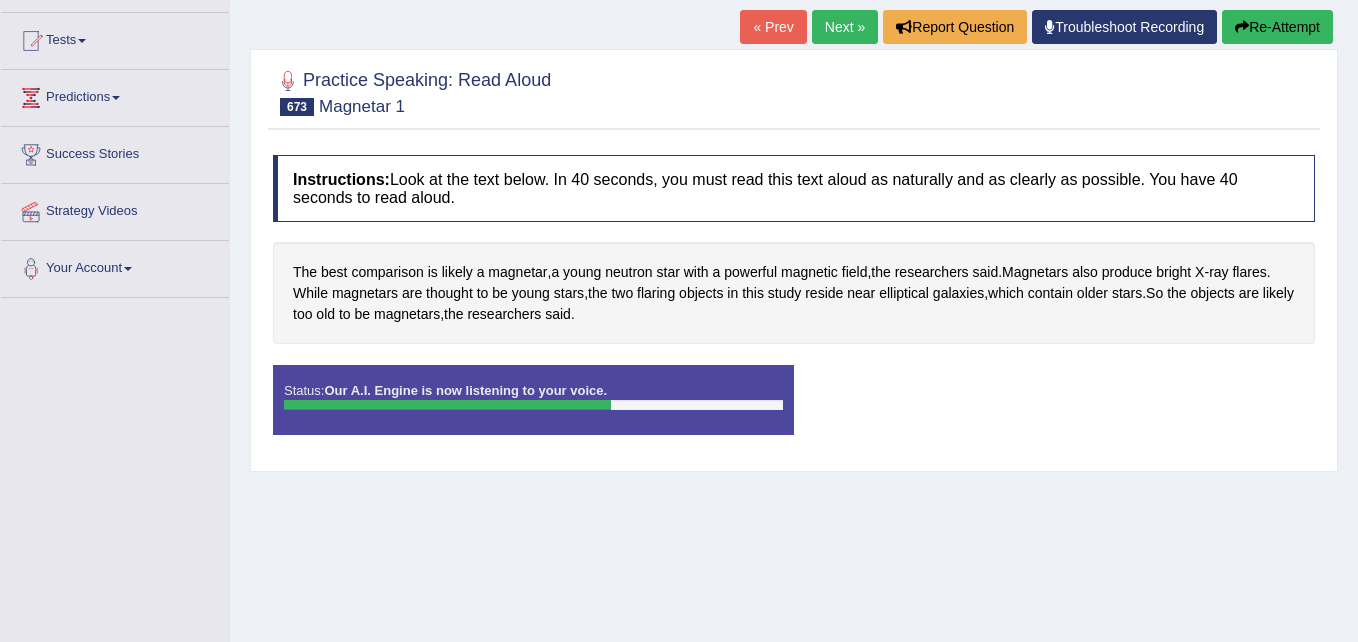 click on "Toggle navigation
Home
Practice Questions   Speaking Practice Read Aloud
Repeat Sentence
Describe Image
Re-tell Lecture
Answer Short Question
Summarize Group Discussion
Respond To A Situation
Writing Practice  Summarize Written Text
Write Essay
Reading Practice  Reading & Writing: Fill In The Blanks
Choose Multiple Answers
Re-order Paragraphs
Fill In The Blanks
Choose Single Answer
Listening Practice  Summarize Spoken Text
Highlight Incorrect Words
Highlight Correct Summary
Select Missing Word
Choose Single Answer
Choose Multiple Answers
Fill In The Blanks
Write From Dictation
Pronunciation
Tests  Take Practice Sectional Test" at bounding box center (679, 121) 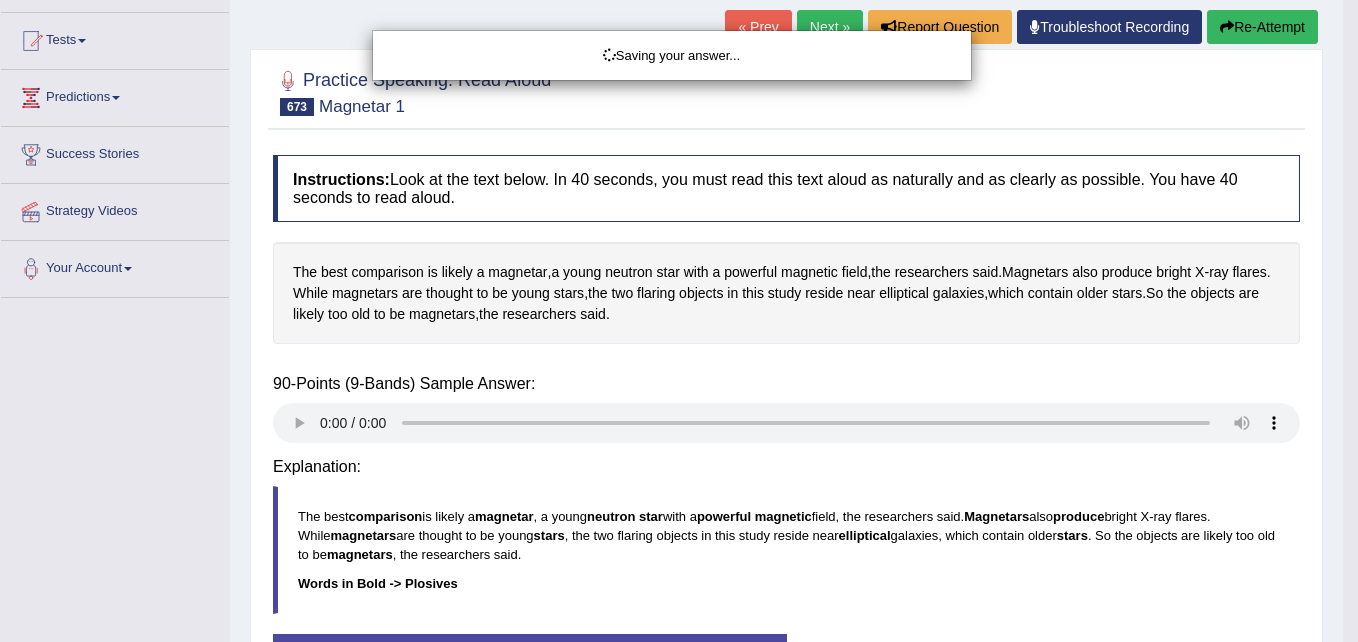 click on "Toggle navigation
Home
Practice Questions   Speaking Practice Read Aloud
Repeat Sentence
Describe Image
Re-tell Lecture
Answer Short Question
Summarize Group Discussion
Respond To A Situation
Writing Practice  Summarize Written Text
Write Essay
Reading Practice  Reading & Writing: Fill In The Blanks
Choose Multiple Answers
Re-order Paragraphs
Fill In The Blanks
Choose Single Answer
Listening Practice  Summarize Spoken Text
Highlight Incorrect Words
Highlight Correct Summary
Select Missing Word
Choose Single Answer
Choose Multiple Answers
Fill In The Blanks
Write From Dictation
Pronunciation
Tests
Take Mock Test" at bounding box center [679, 121] 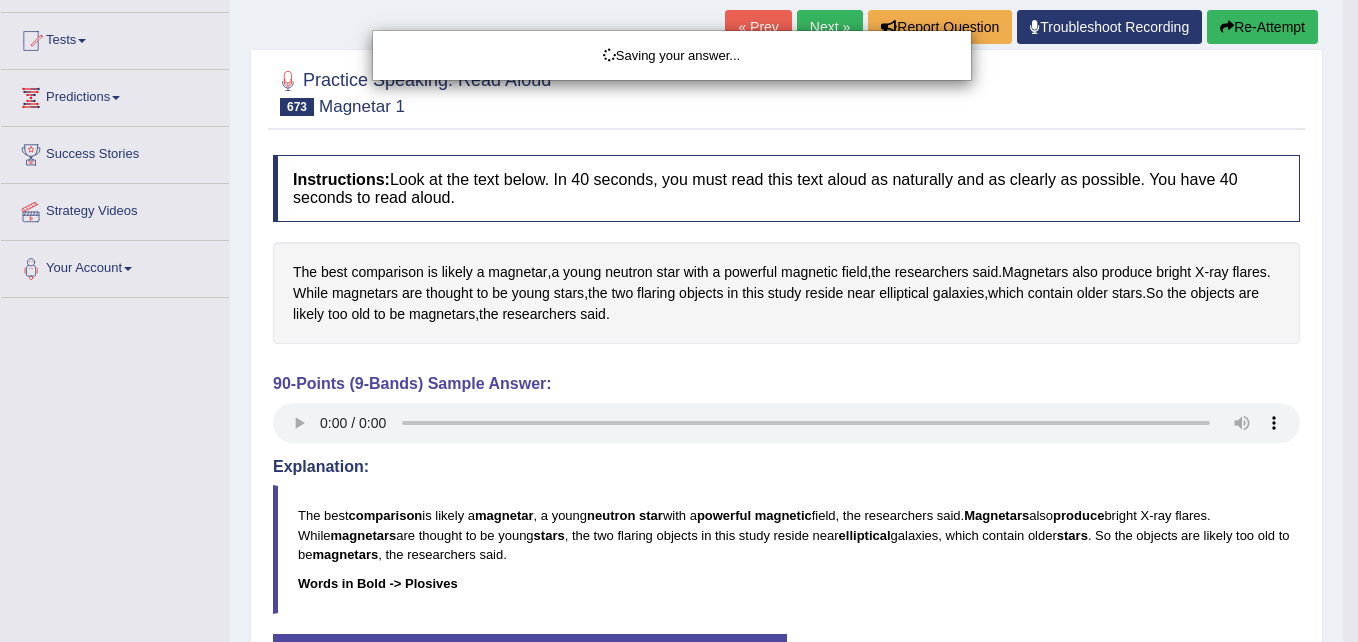 click on "Toggle navigation
Home
Practice Questions   Speaking Practice Read Aloud
Repeat Sentence
Describe Image
Re-tell Lecture
Answer Short Question
Summarize Group Discussion
Respond To A Situation
Writing Practice  Summarize Written Text
Write Essay
Reading Practice  Reading & Writing: Fill In The Blanks
Choose Multiple Answers
Re-order Paragraphs
Fill In The Blanks
Choose Single Answer
Listening Practice  Summarize Spoken Text
Highlight Incorrect Words
Highlight Correct Summary
Select Missing Word
Choose Single Answer
Choose Multiple Answers
Fill In The Blanks
Write From Dictation
Pronunciation
Tests
Take Mock Test" at bounding box center (679, 121) 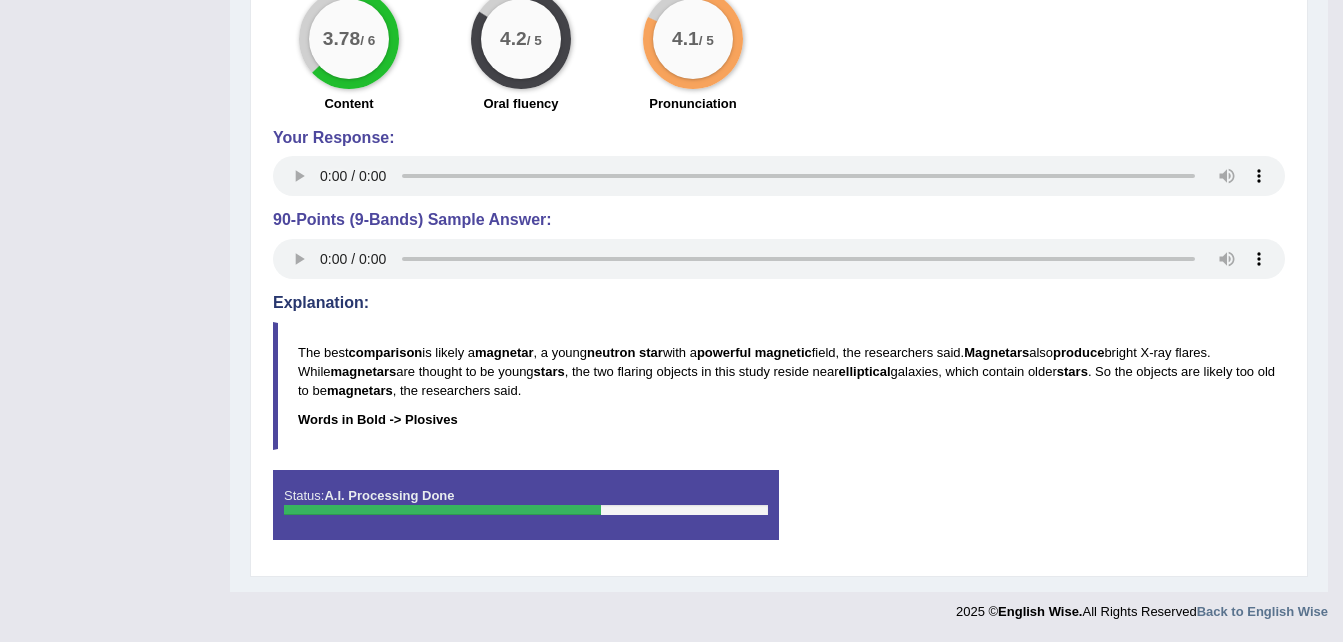 scroll, scrollTop: 431, scrollLeft: 0, axis: vertical 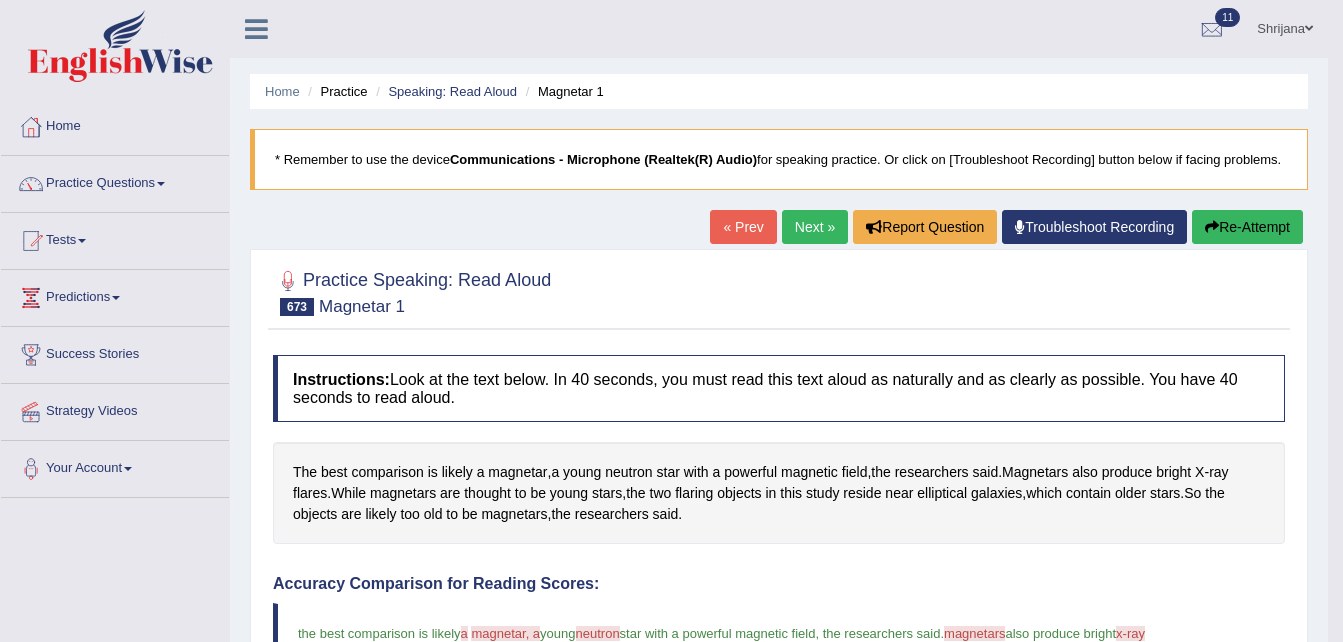 click on "Next »" at bounding box center (815, 227) 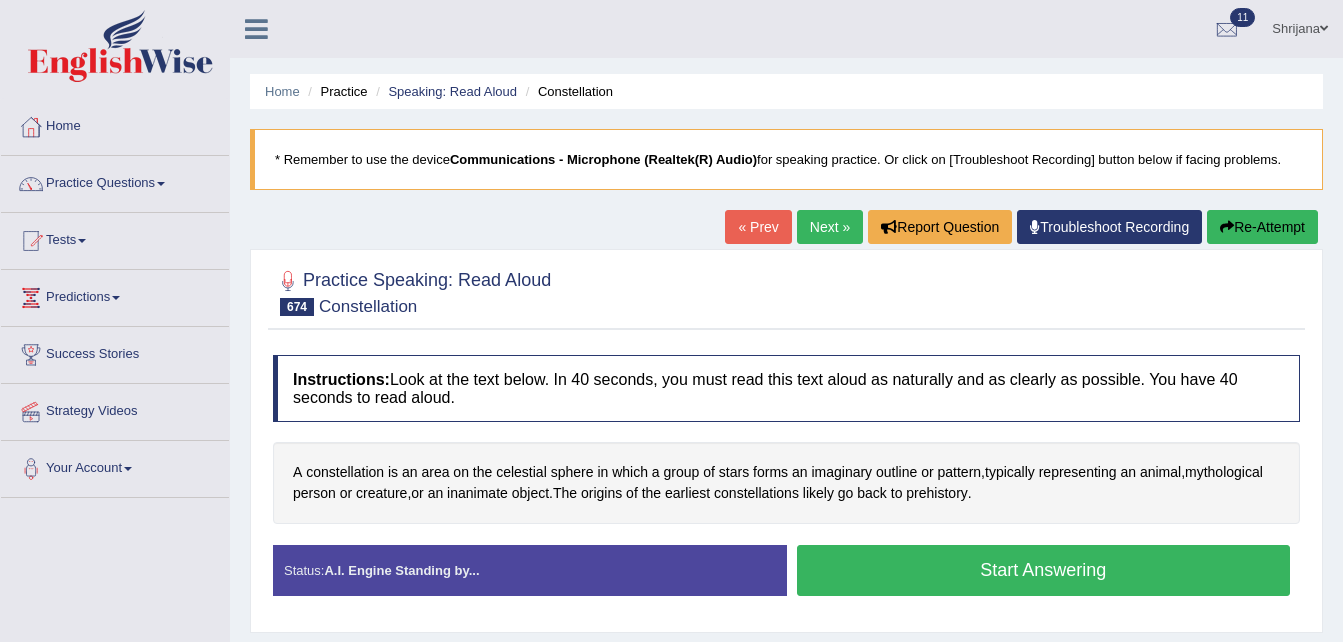 scroll, scrollTop: 0, scrollLeft: 0, axis: both 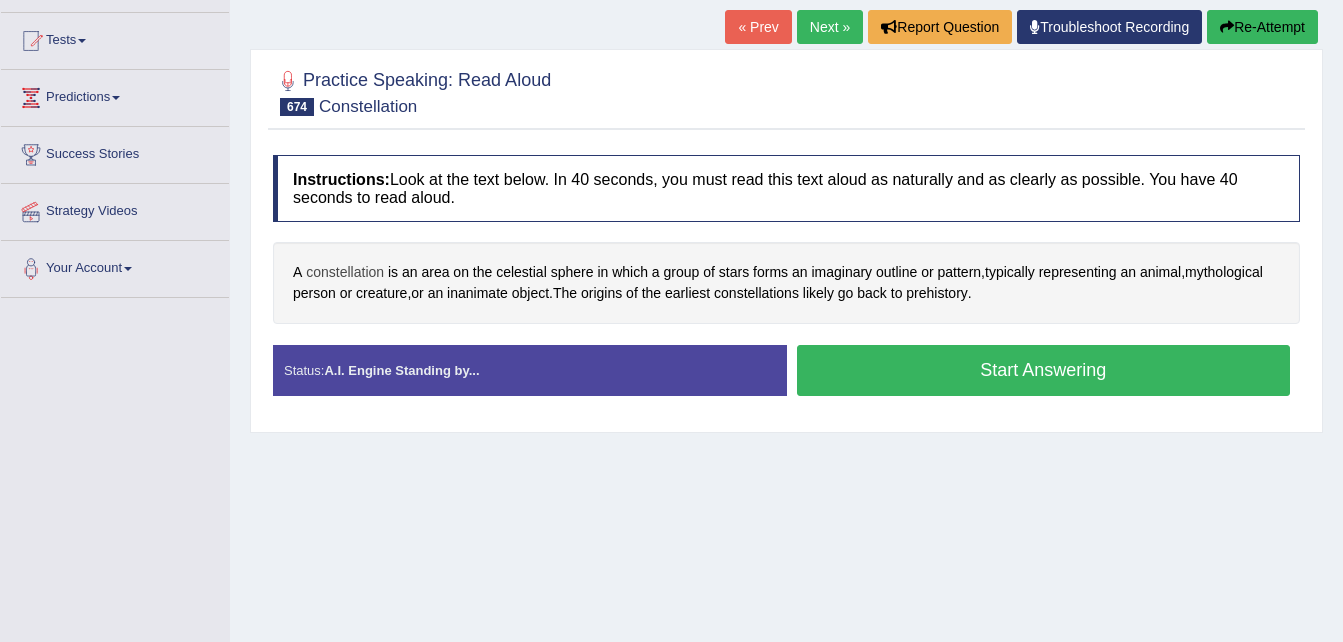 click on "constellation" at bounding box center [345, 272] 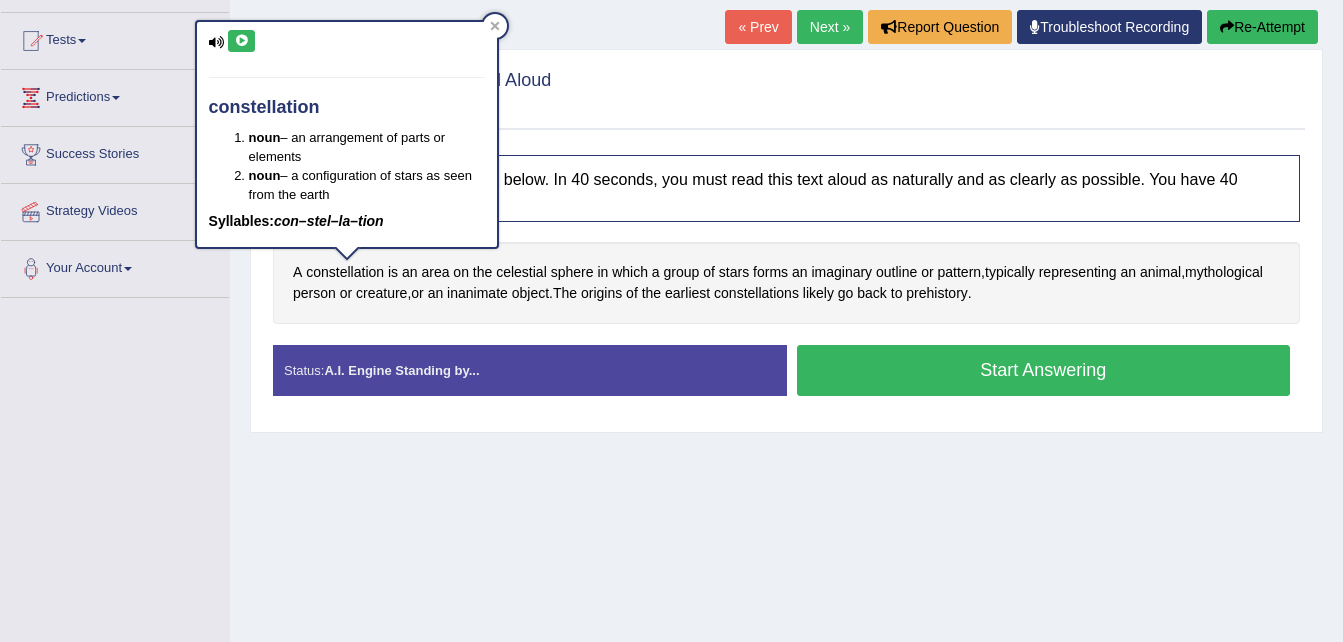 click at bounding box center [241, 41] 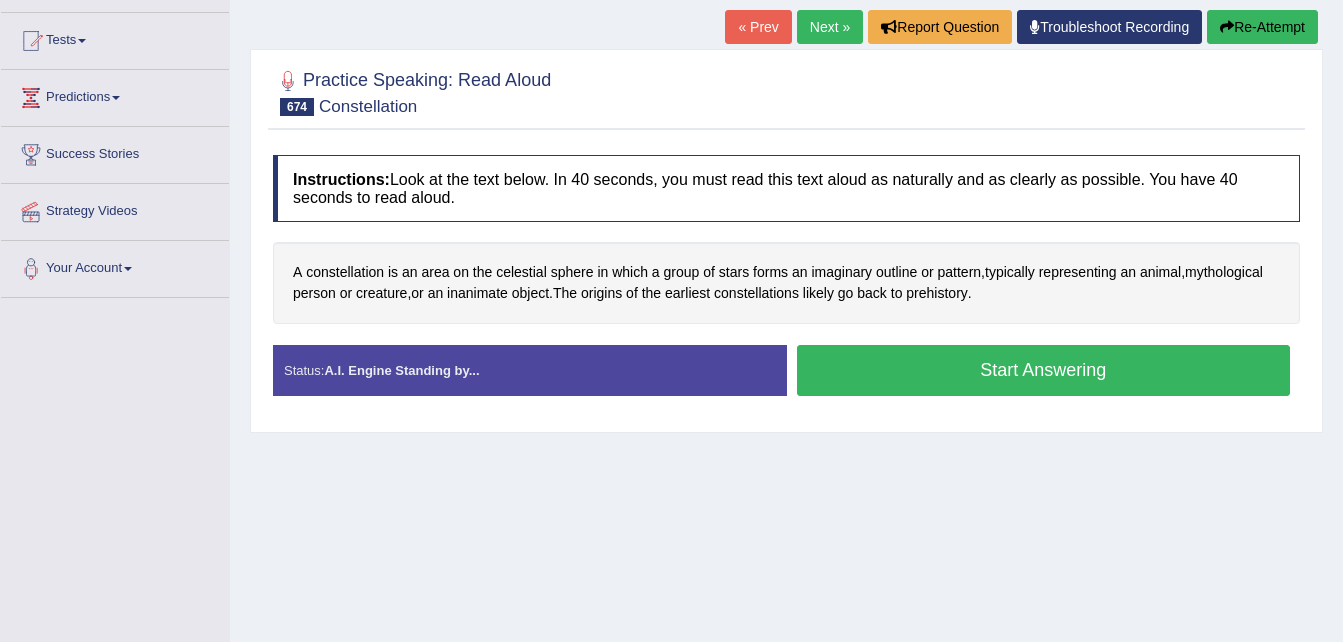 click on "Start Answering" at bounding box center [1044, 370] 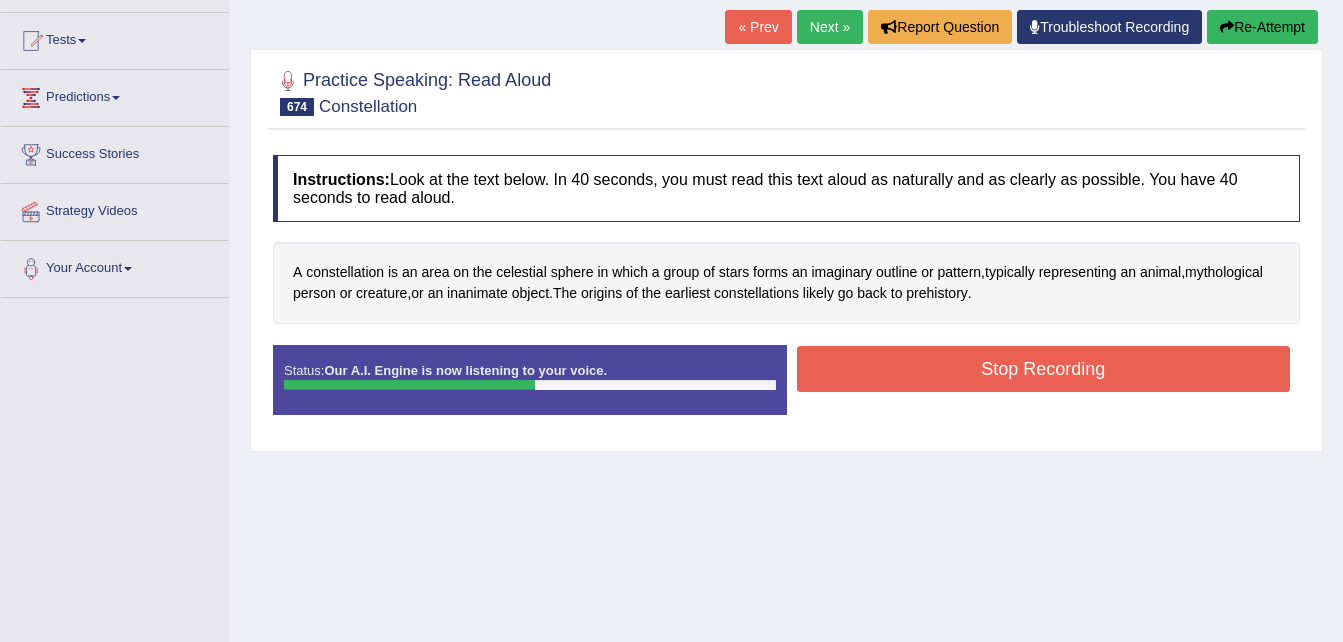 click on "Stop Recording" at bounding box center (1044, 369) 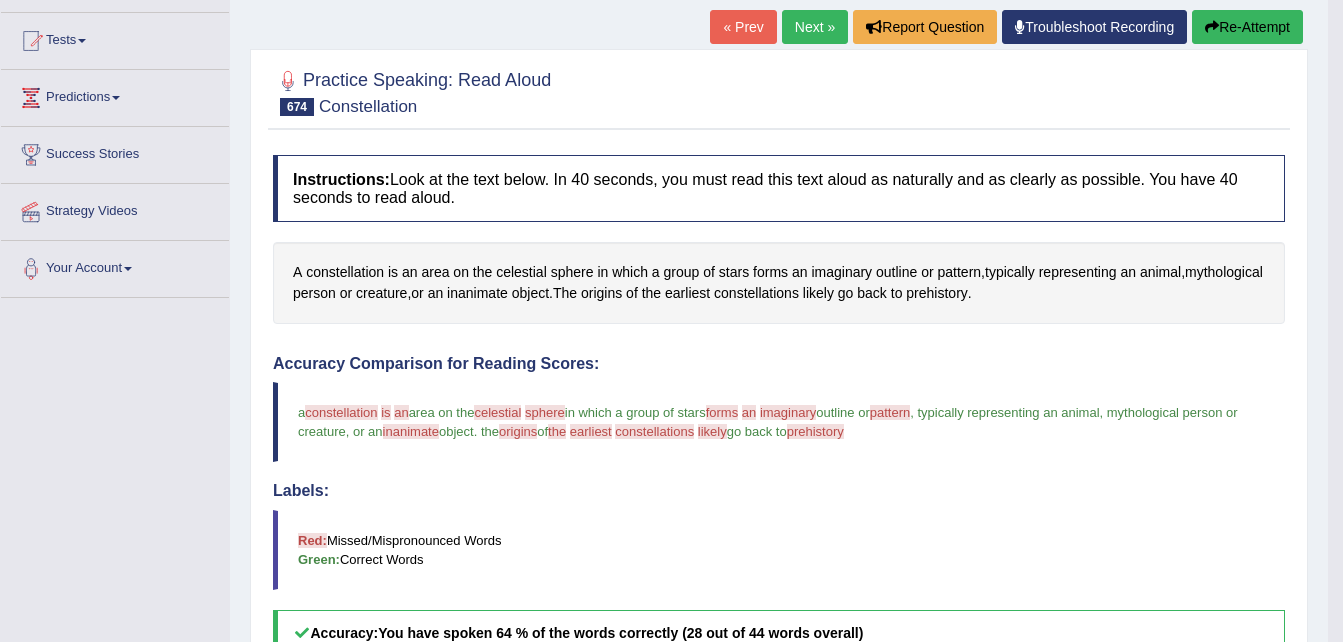 click on "Next »" at bounding box center (815, 27) 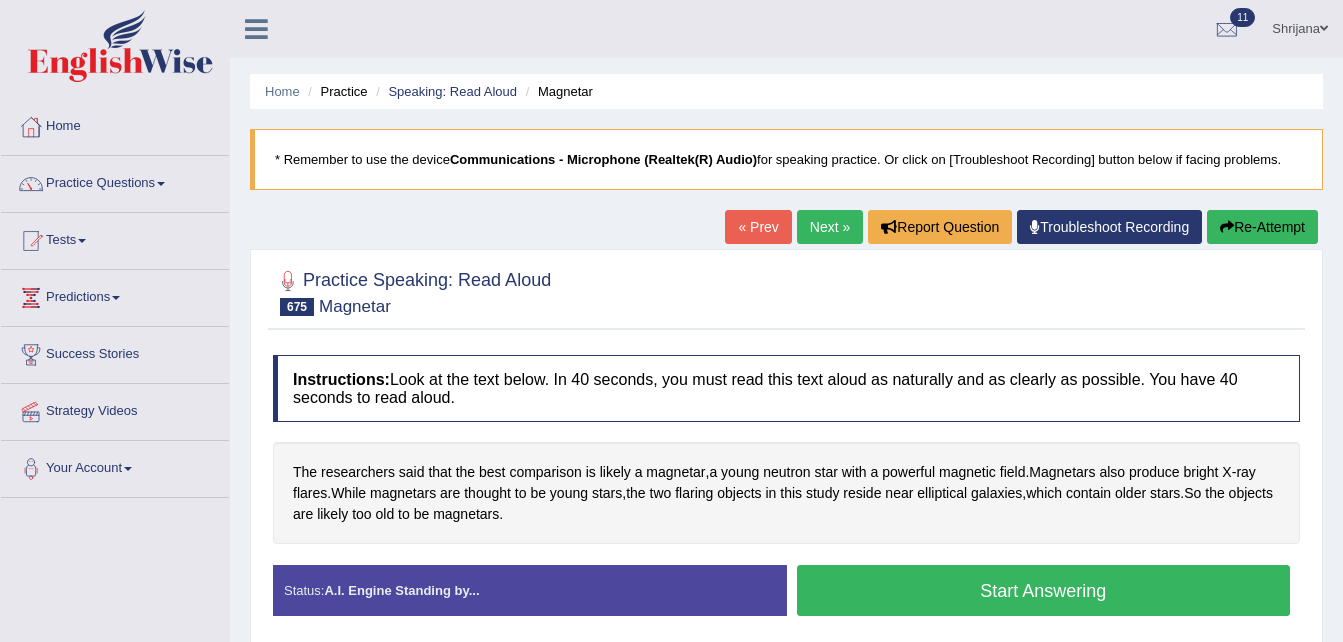 scroll, scrollTop: 0, scrollLeft: 0, axis: both 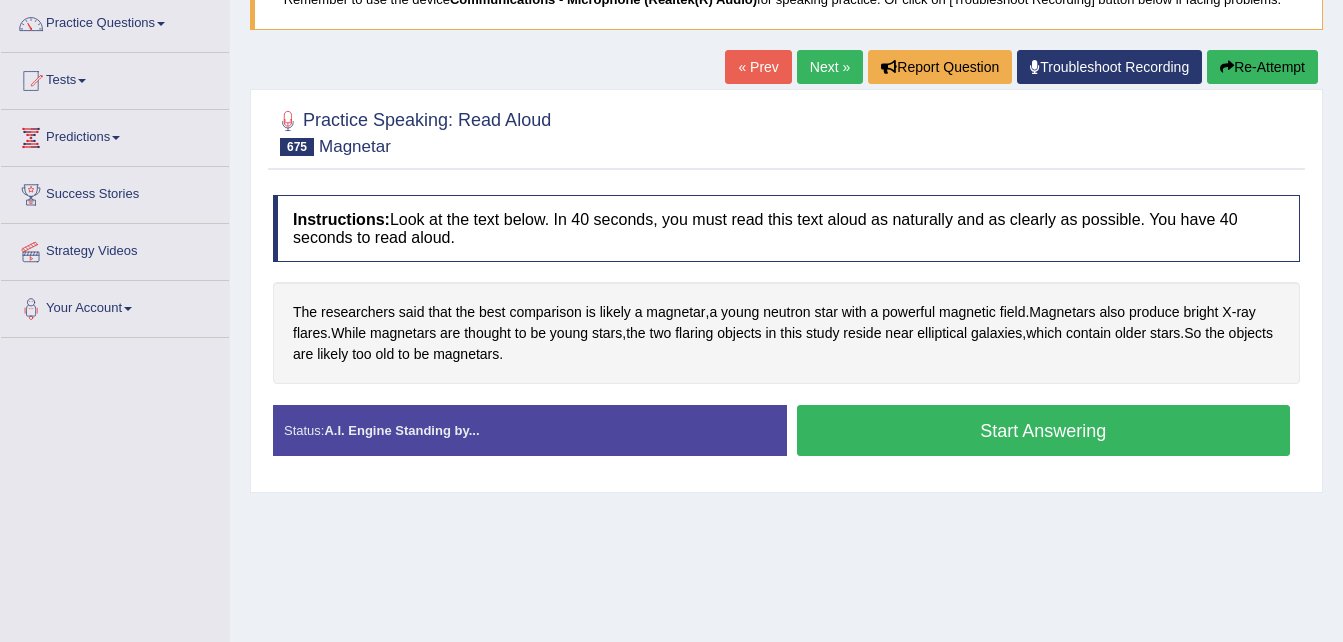 click on "Start Answering" at bounding box center (1044, 430) 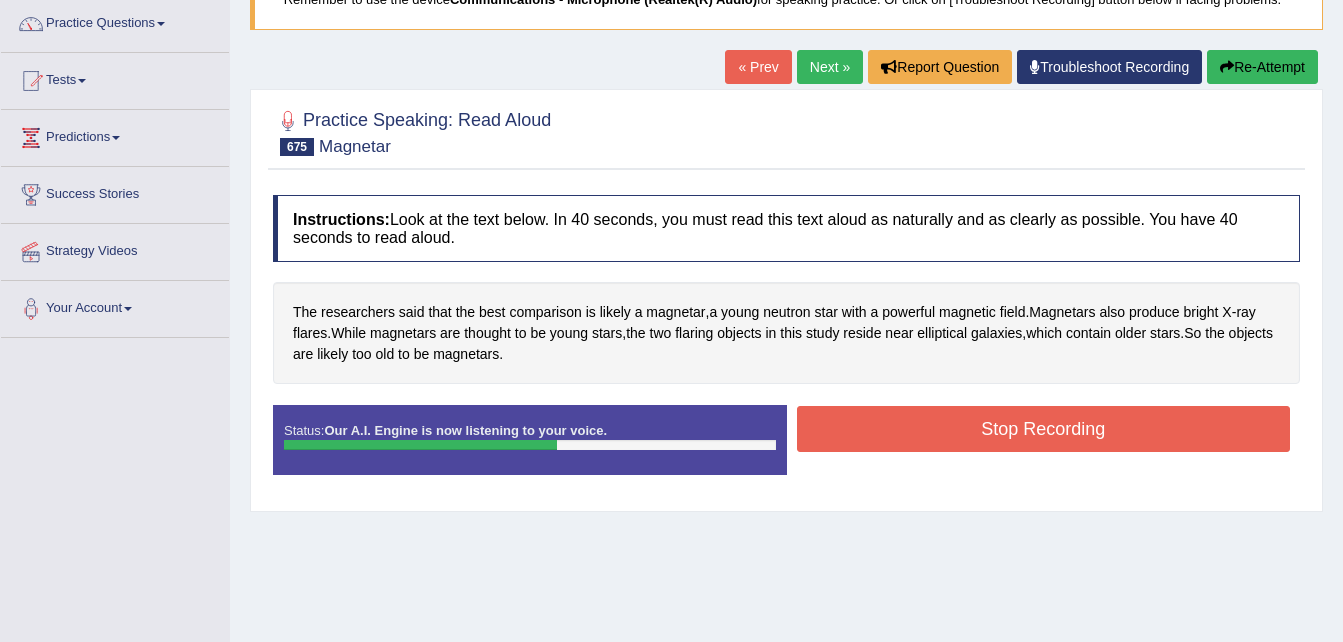 click on "Stop Recording" at bounding box center (1044, 429) 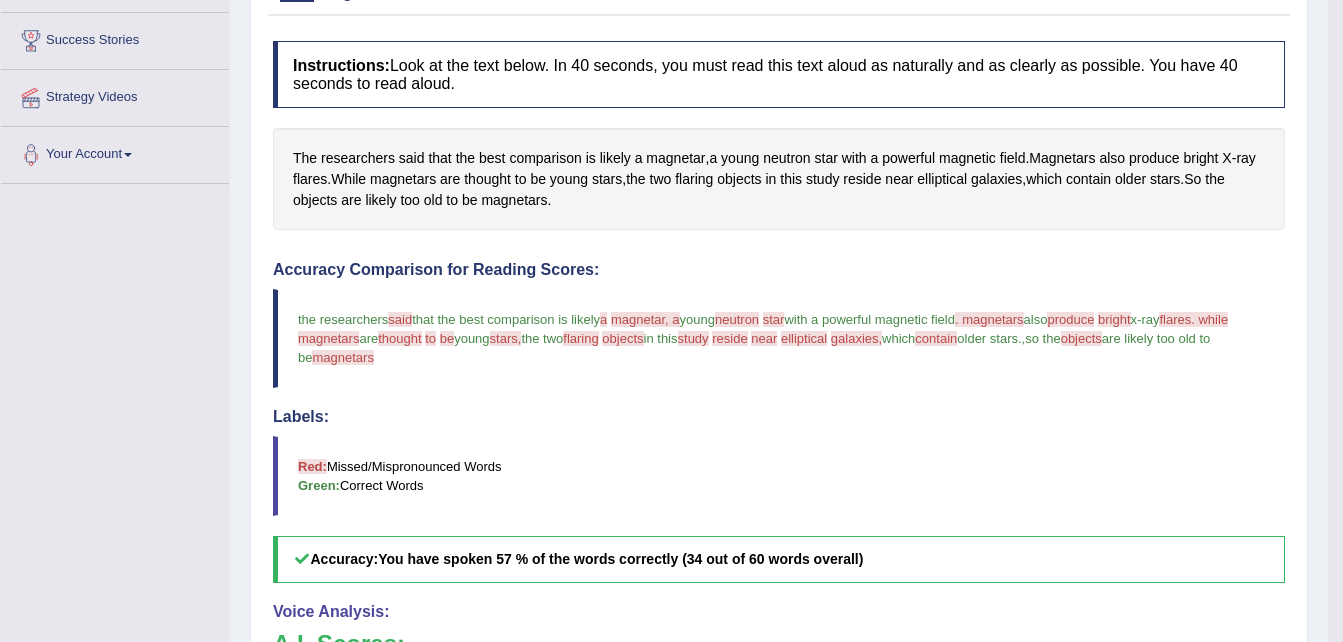 scroll, scrollTop: 721, scrollLeft: 0, axis: vertical 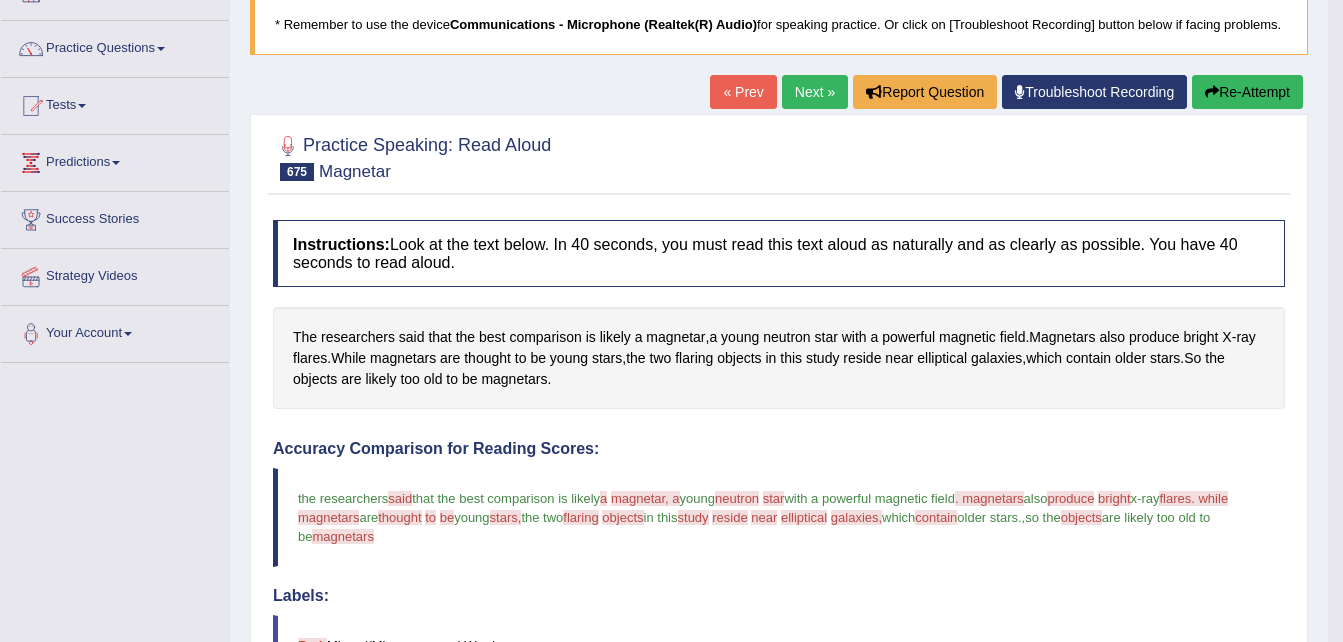 click on "Next »" at bounding box center (815, 92) 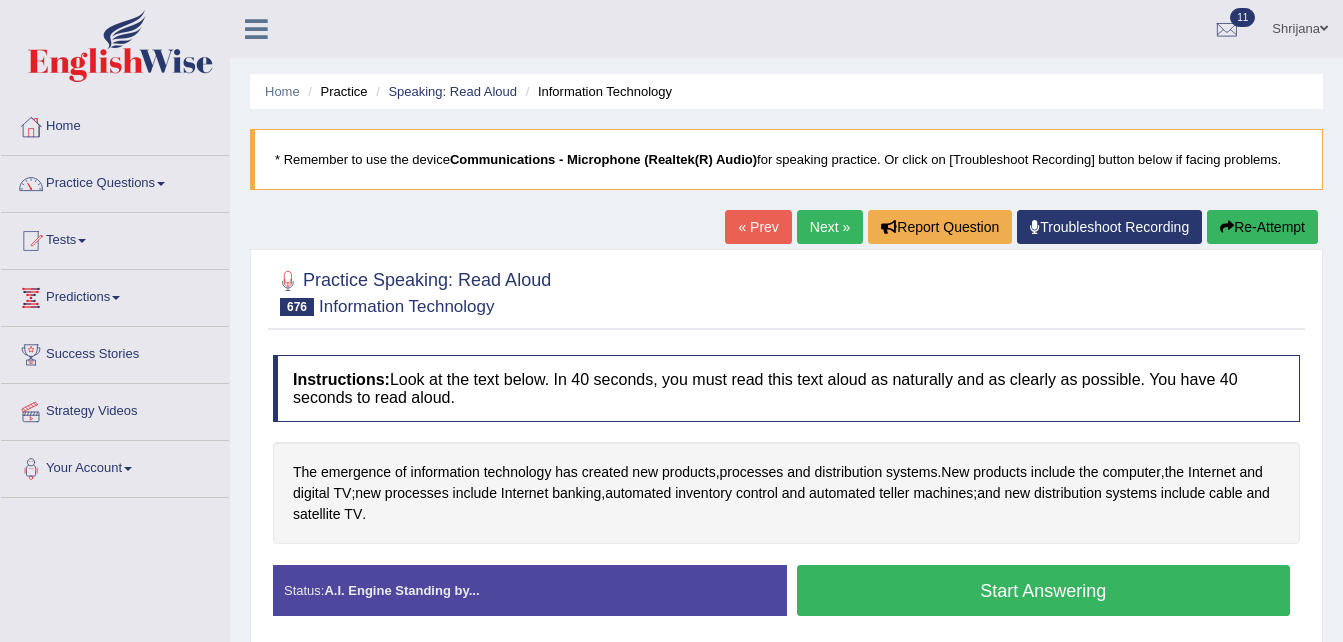 scroll, scrollTop: 0, scrollLeft: 0, axis: both 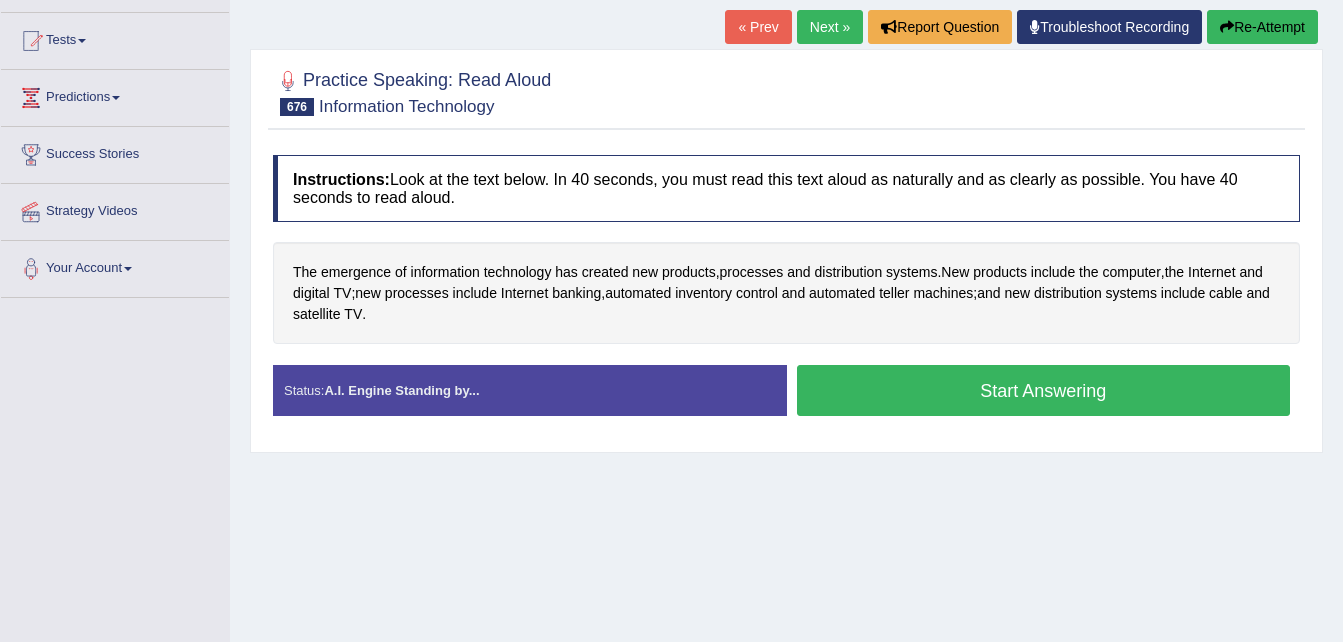 click on "Start Answering" at bounding box center [1044, 390] 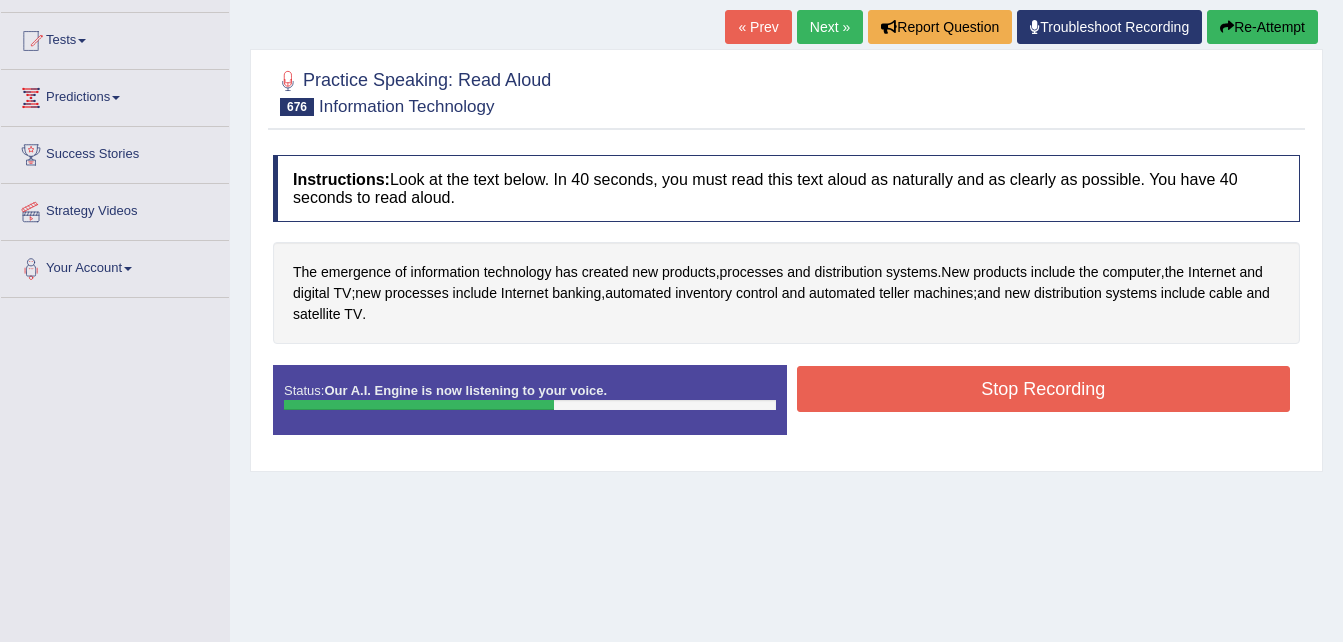 click on "Stop Recording" at bounding box center (1044, 389) 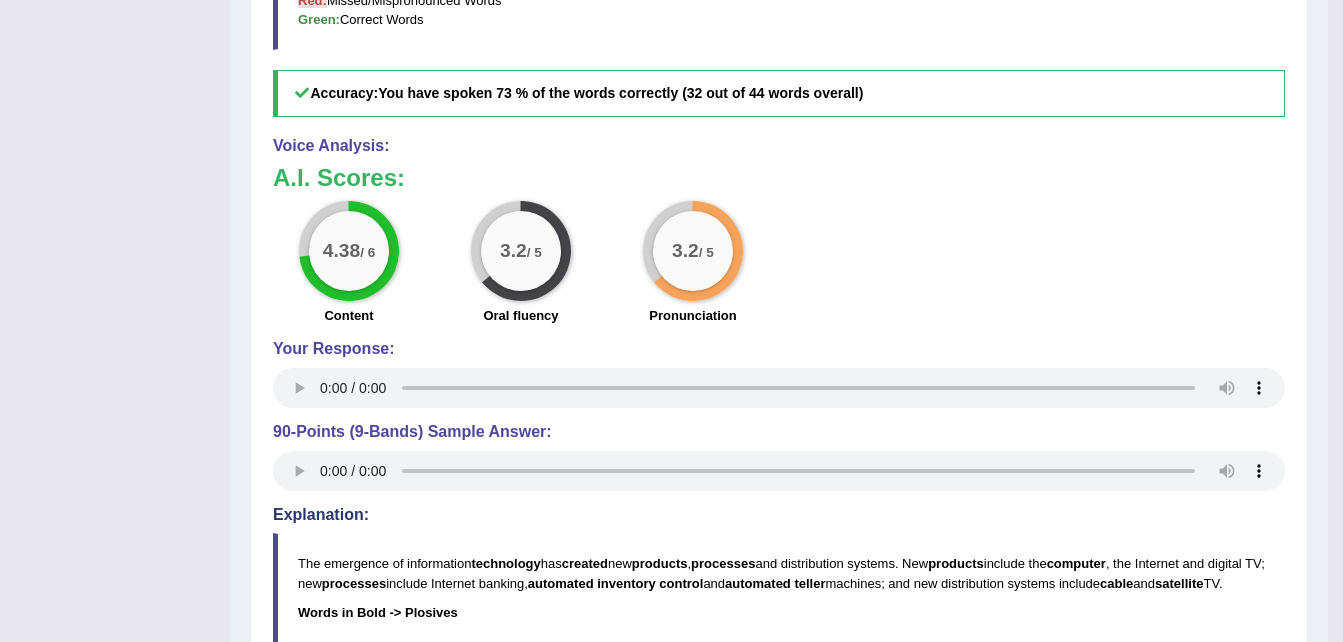 scroll, scrollTop: 200, scrollLeft: 0, axis: vertical 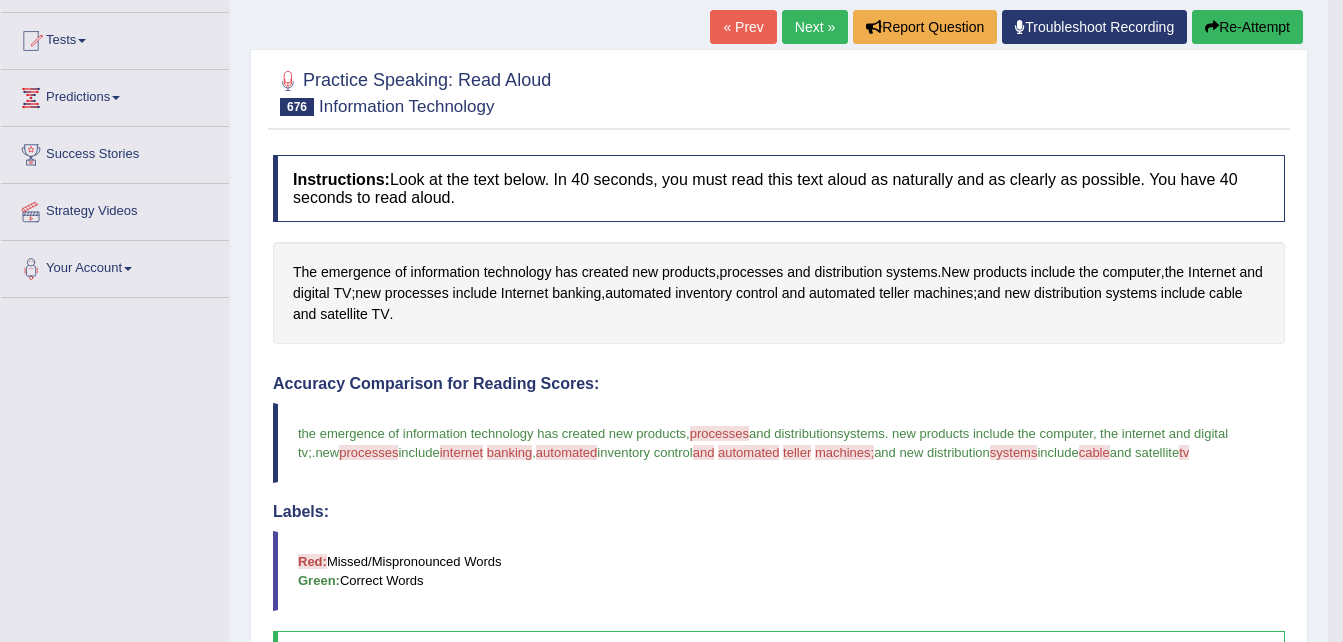 click on "Next »" at bounding box center (815, 27) 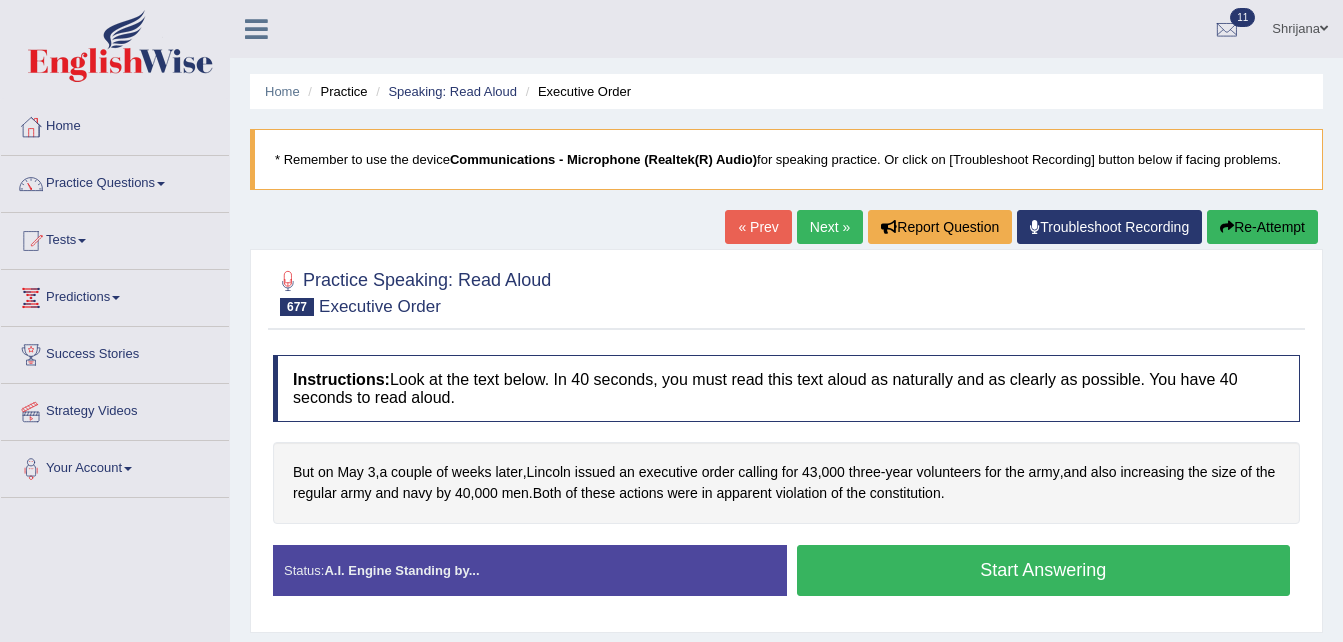 scroll, scrollTop: 0, scrollLeft: 0, axis: both 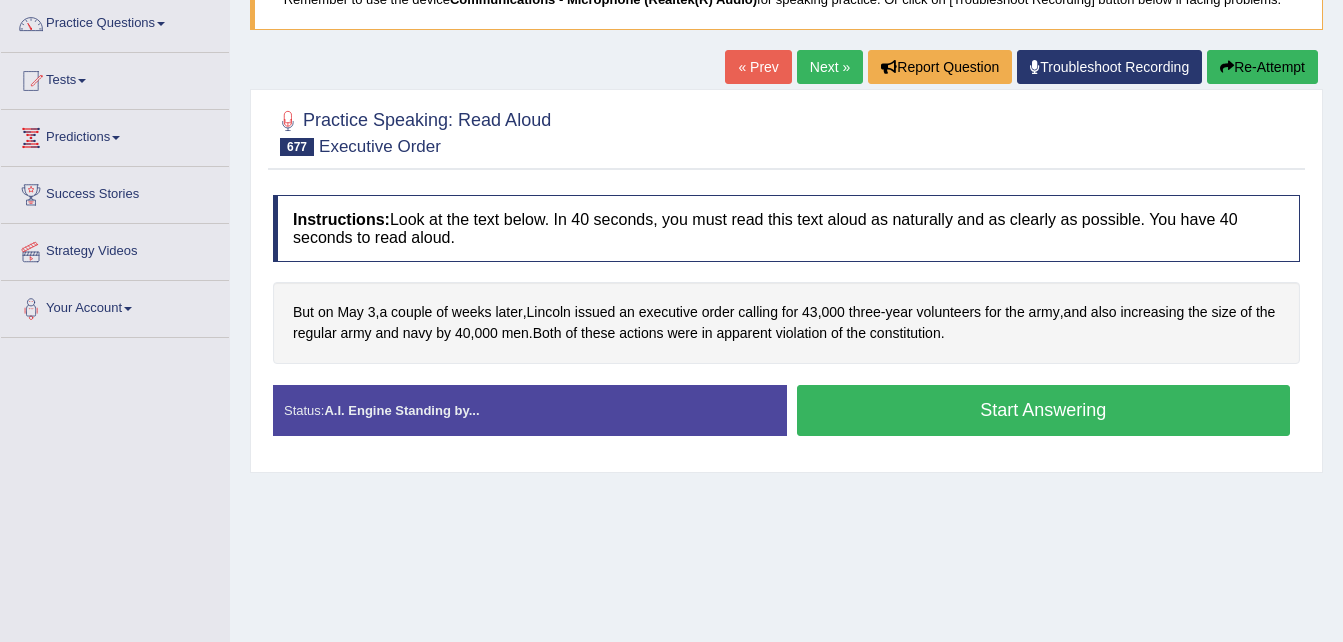 click on "Start Answering" at bounding box center [1044, 410] 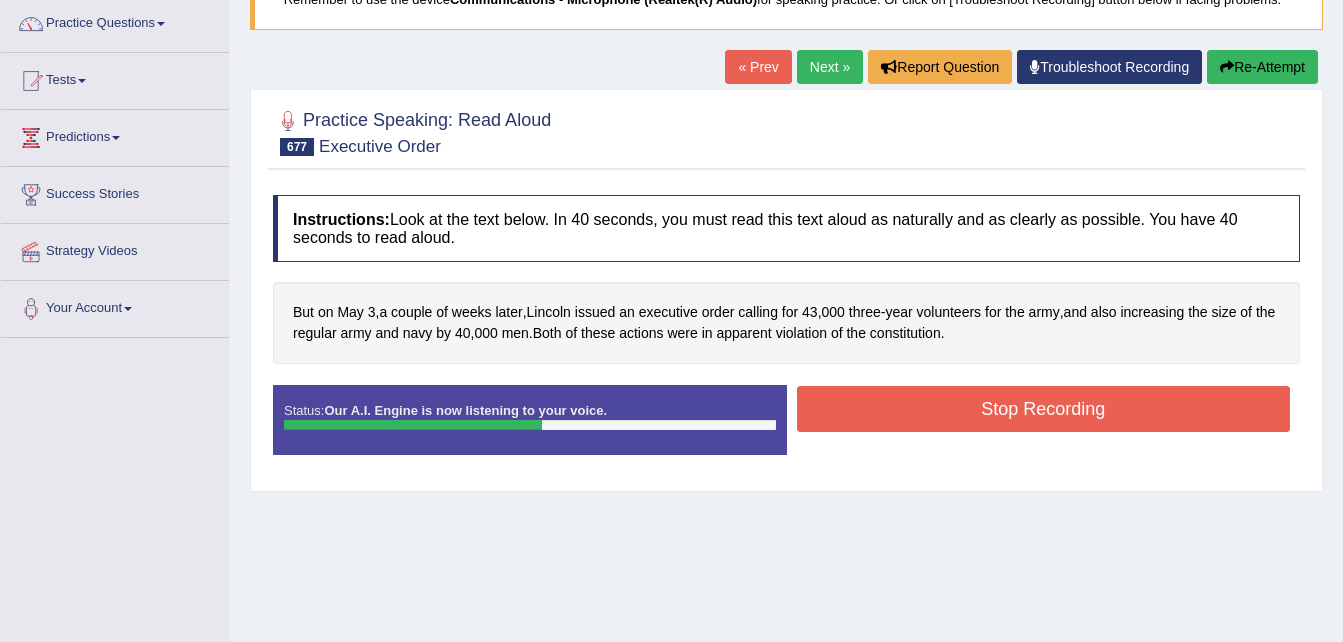 click on "Stop Recording" at bounding box center (1044, 409) 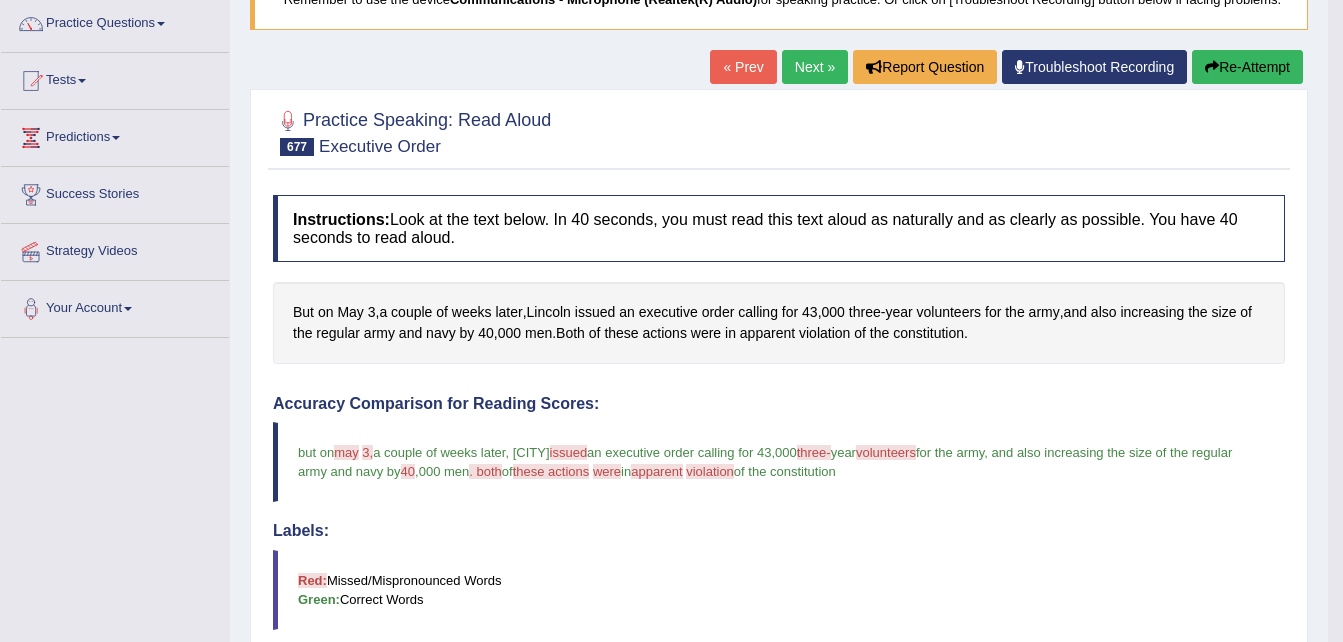 click on "Next »" at bounding box center [815, 67] 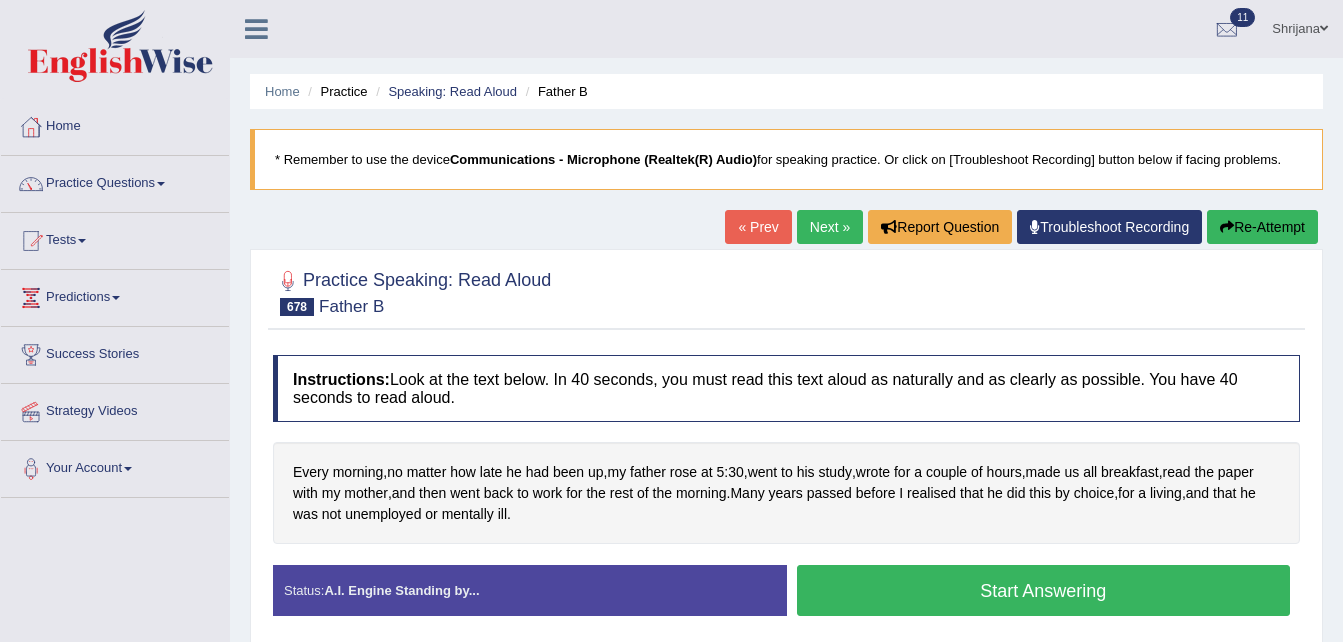 scroll, scrollTop: 0, scrollLeft: 0, axis: both 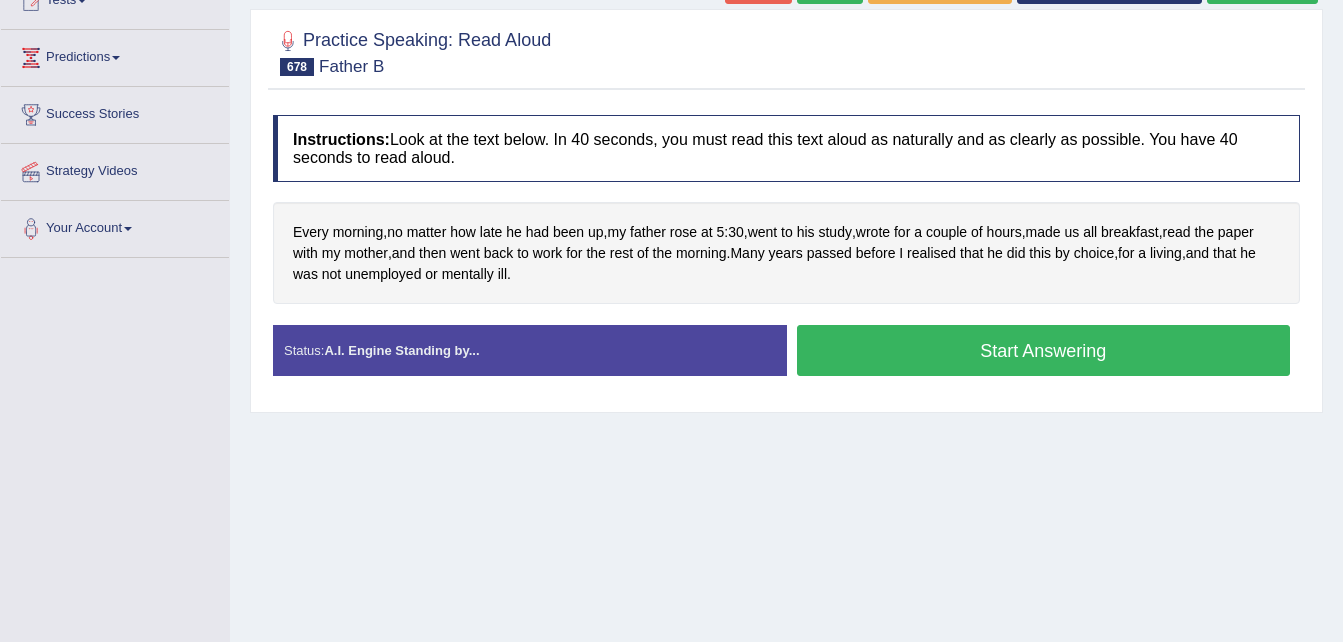 click on "Start Answering" at bounding box center [1044, 350] 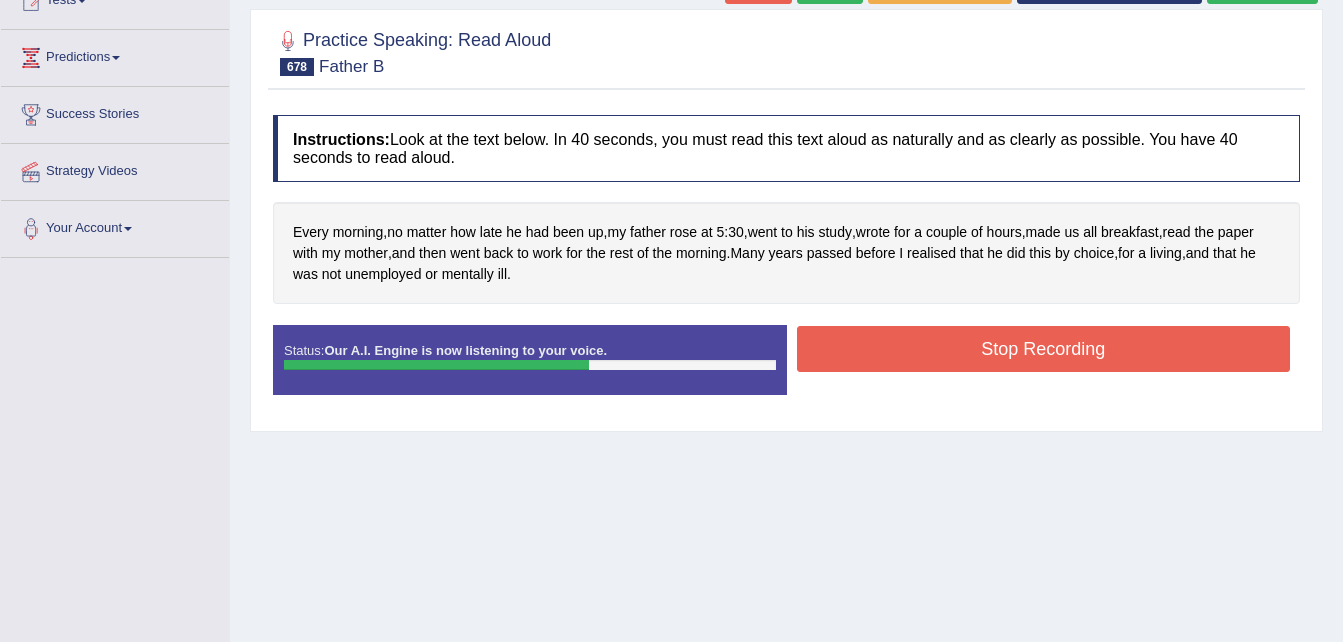 click on "Stop Recording" at bounding box center (1044, 349) 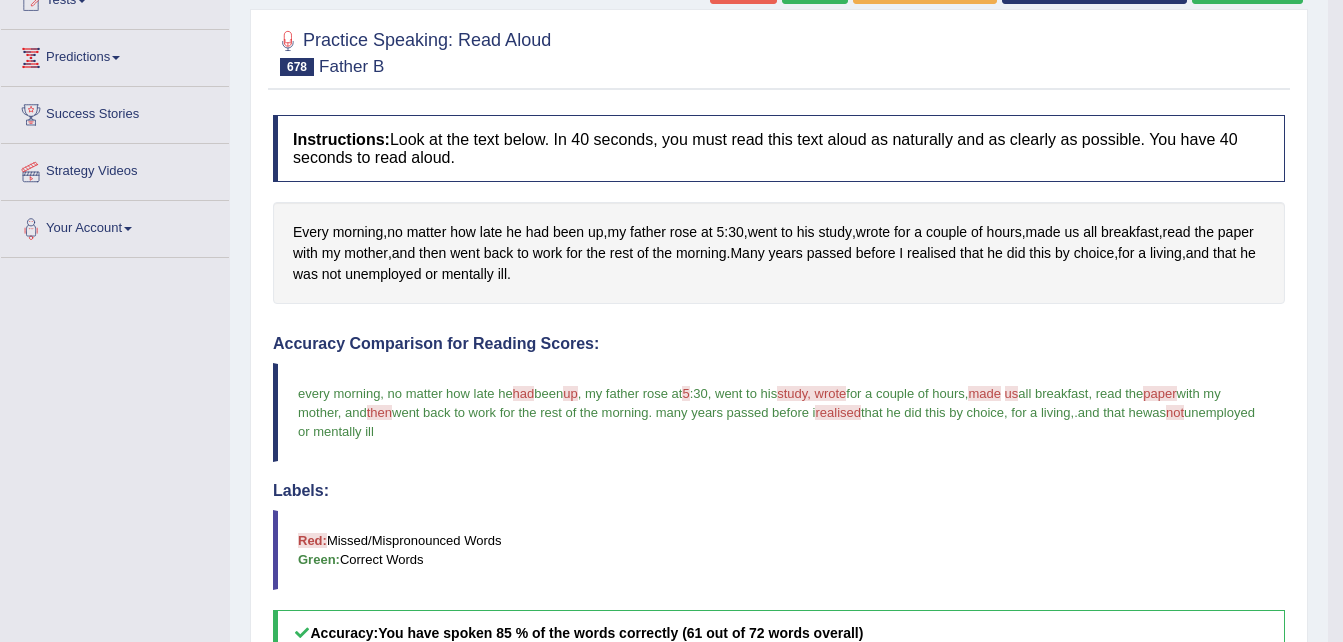 scroll, scrollTop: 801, scrollLeft: 0, axis: vertical 